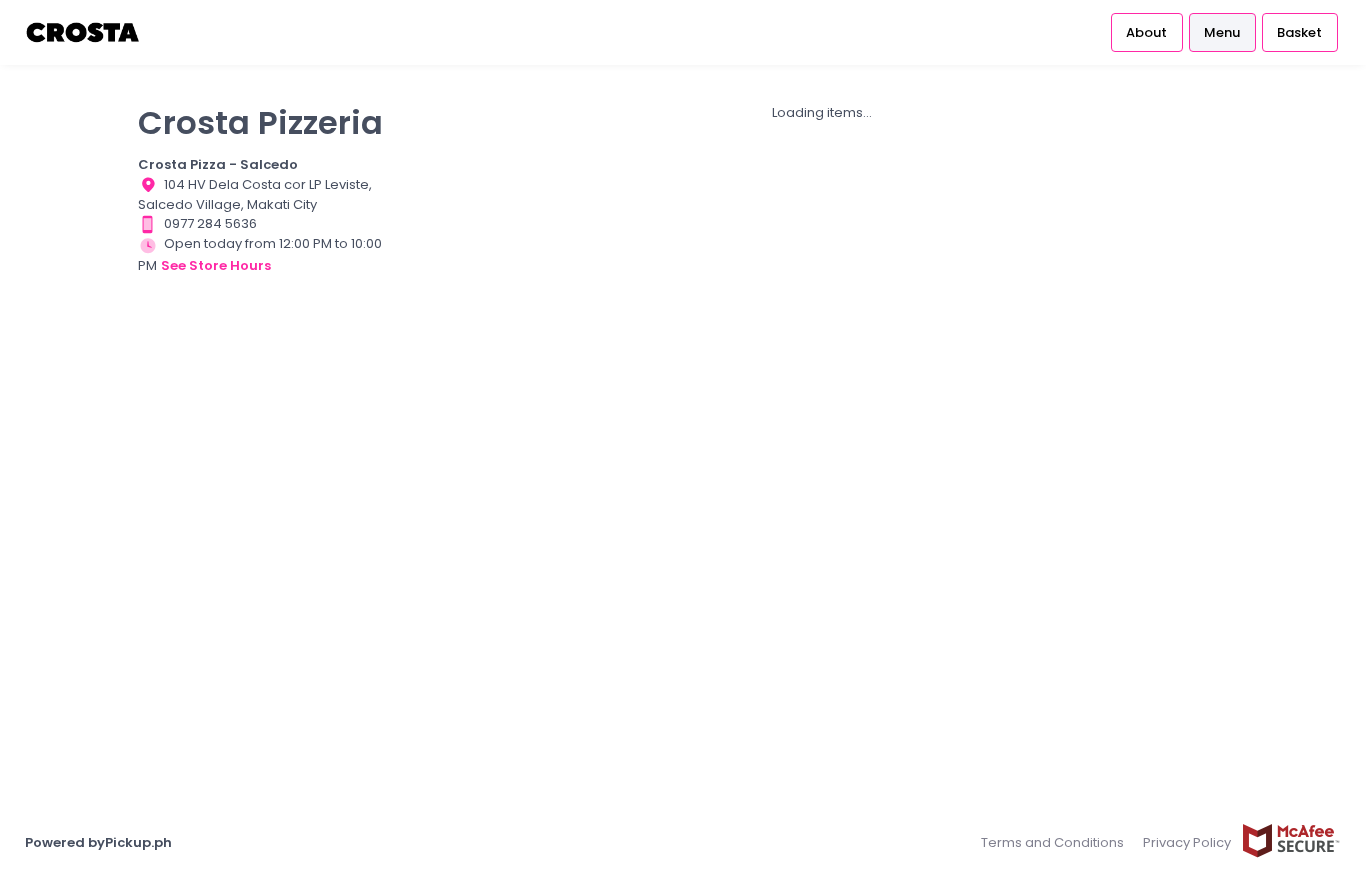 scroll, scrollTop: 0, scrollLeft: 0, axis: both 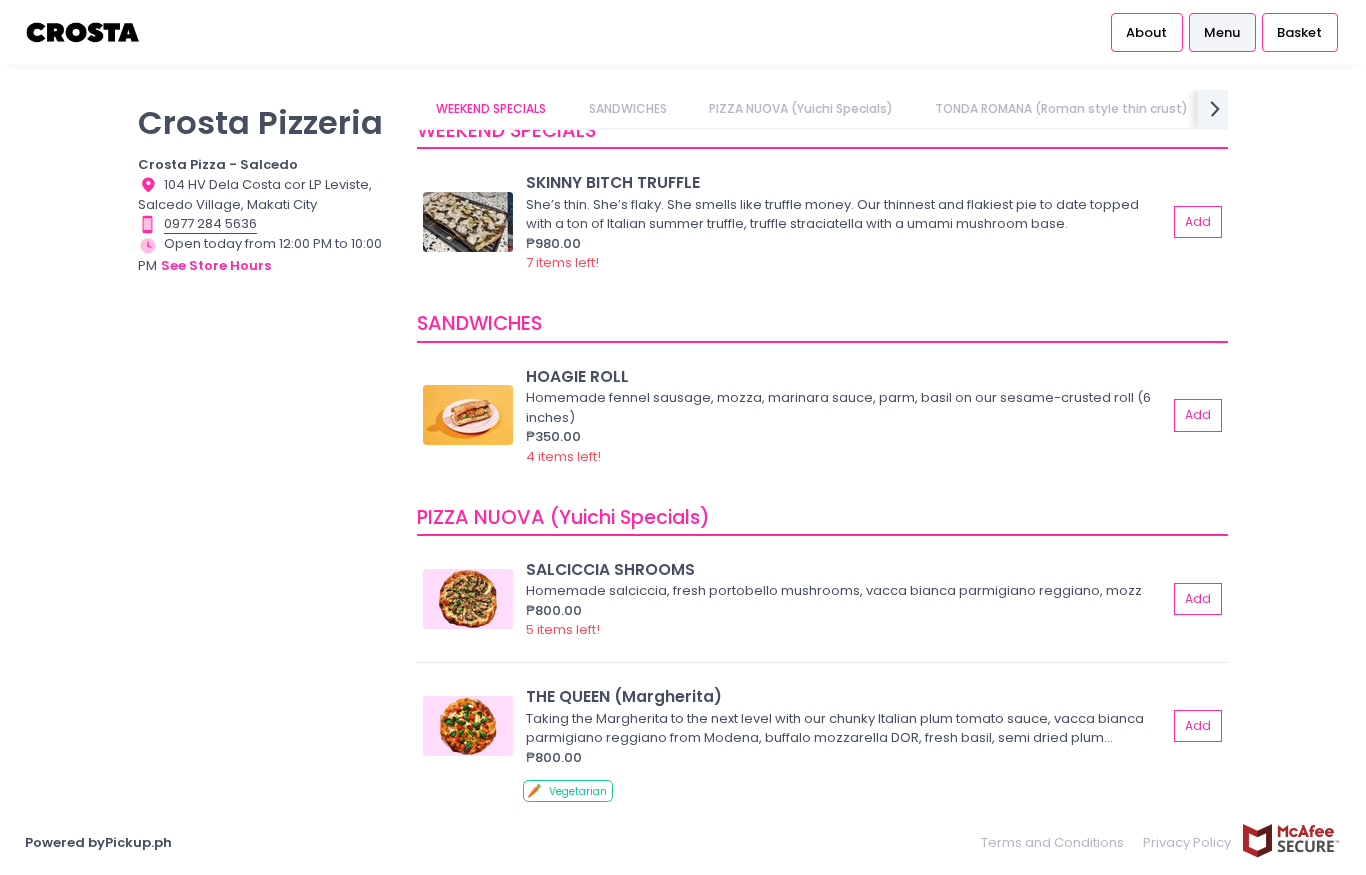 click on "Homemade fennel sausage, mozza, marinara sauce, parm, basil on our sesame-crusted roll (6 inches)" at bounding box center [843, 407] 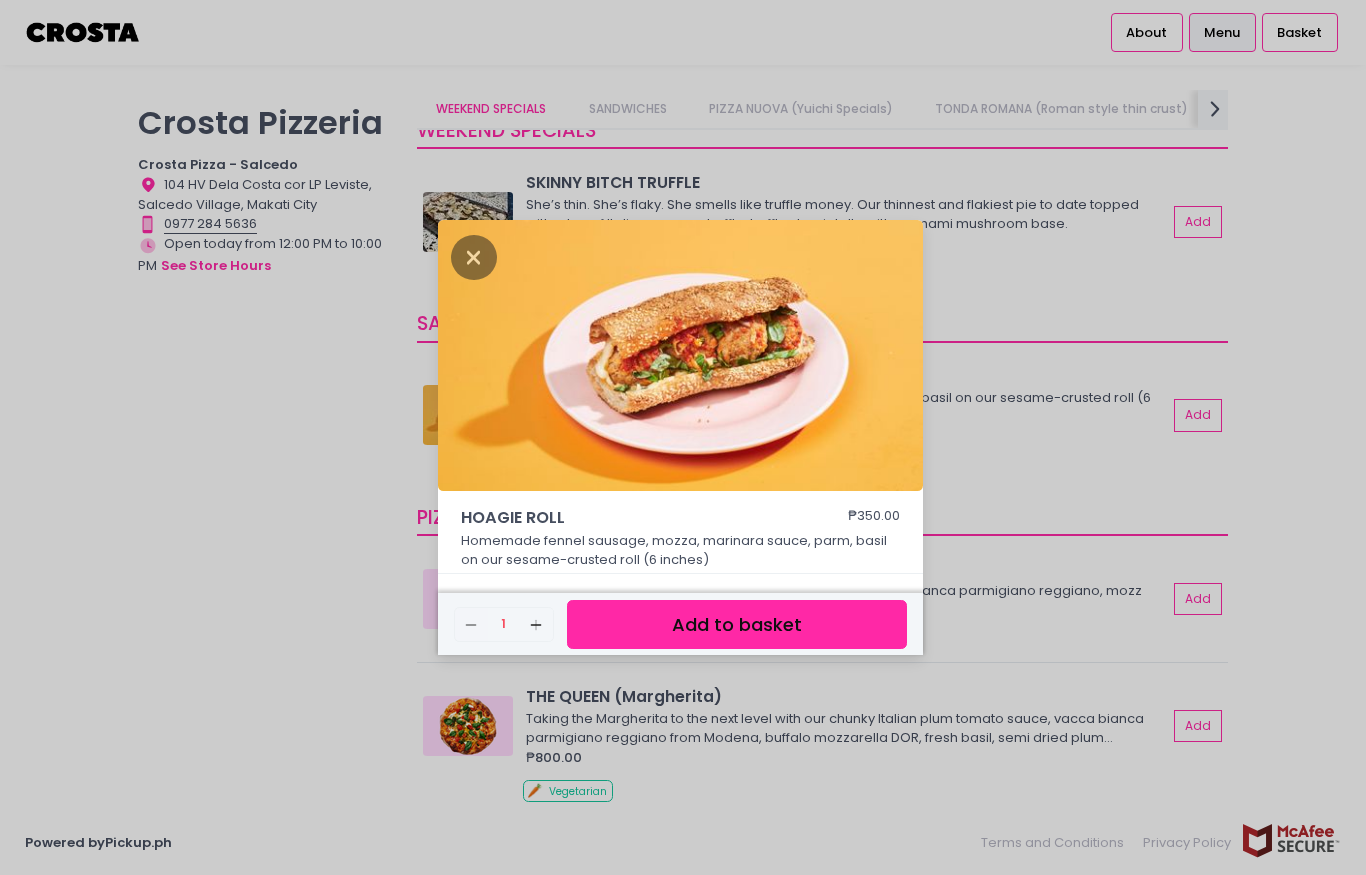 click on "HOAGIE ROLL   ₱350.00 Homemade fennel sausage, mozza, marinara sauce, parm, basil on our sesame-crusted roll (6 inches) Remove Created with Sketch. 1 Add Created with Sketch. Add to basket" at bounding box center (683, 437) 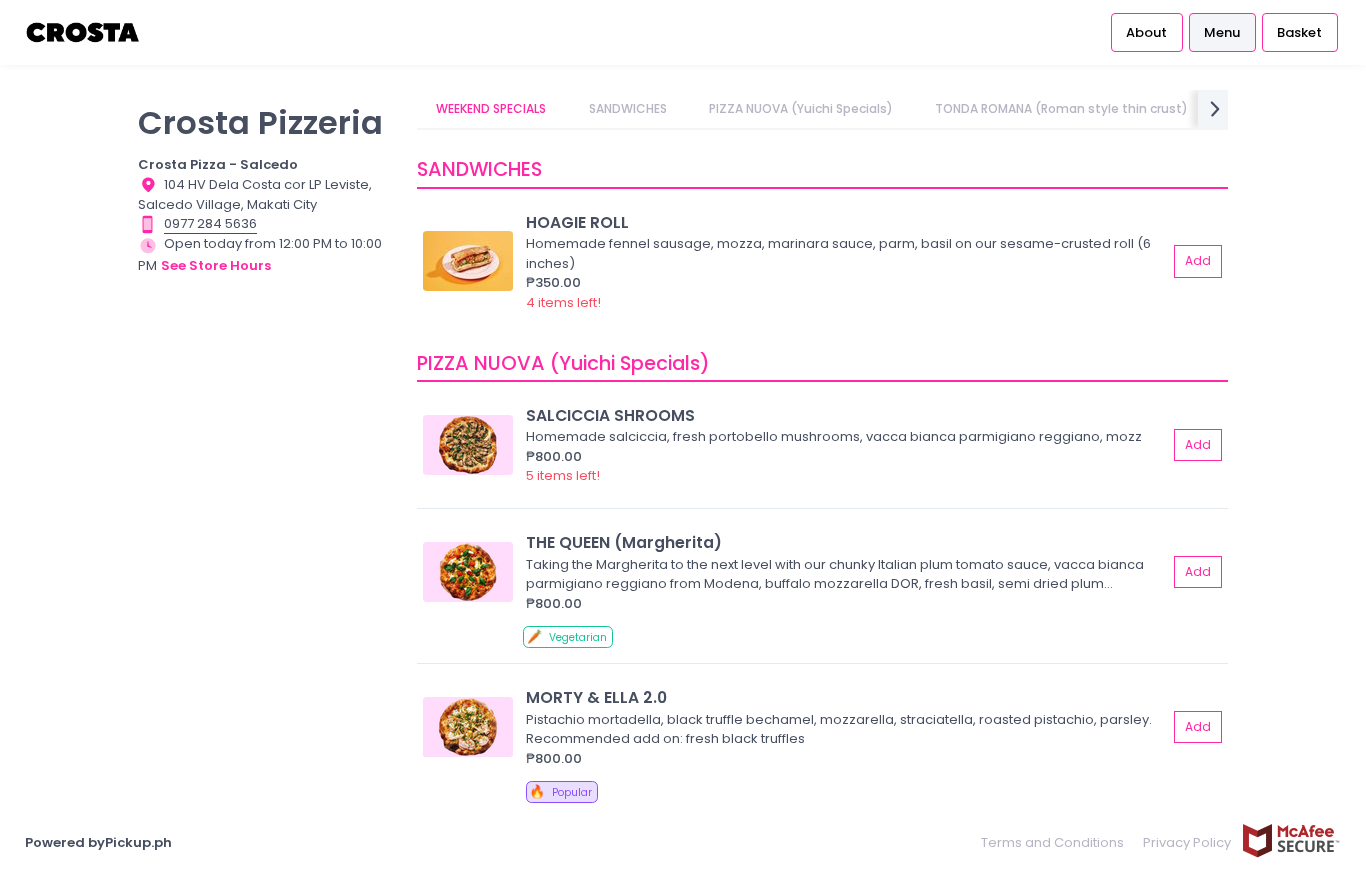 scroll, scrollTop: 629, scrollLeft: 0, axis: vertical 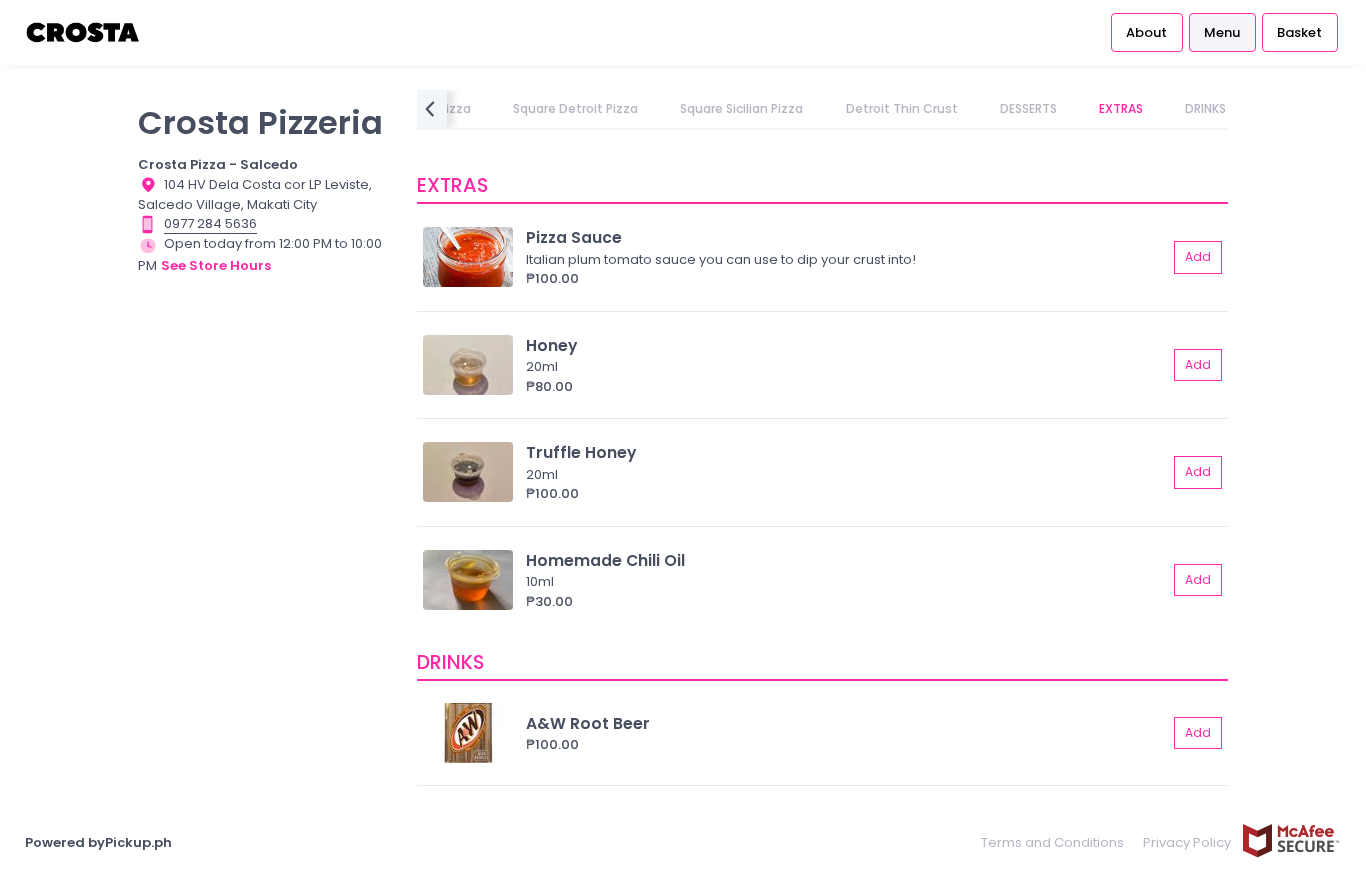 click on "Square Detroit Pizza" at bounding box center [576, 109] 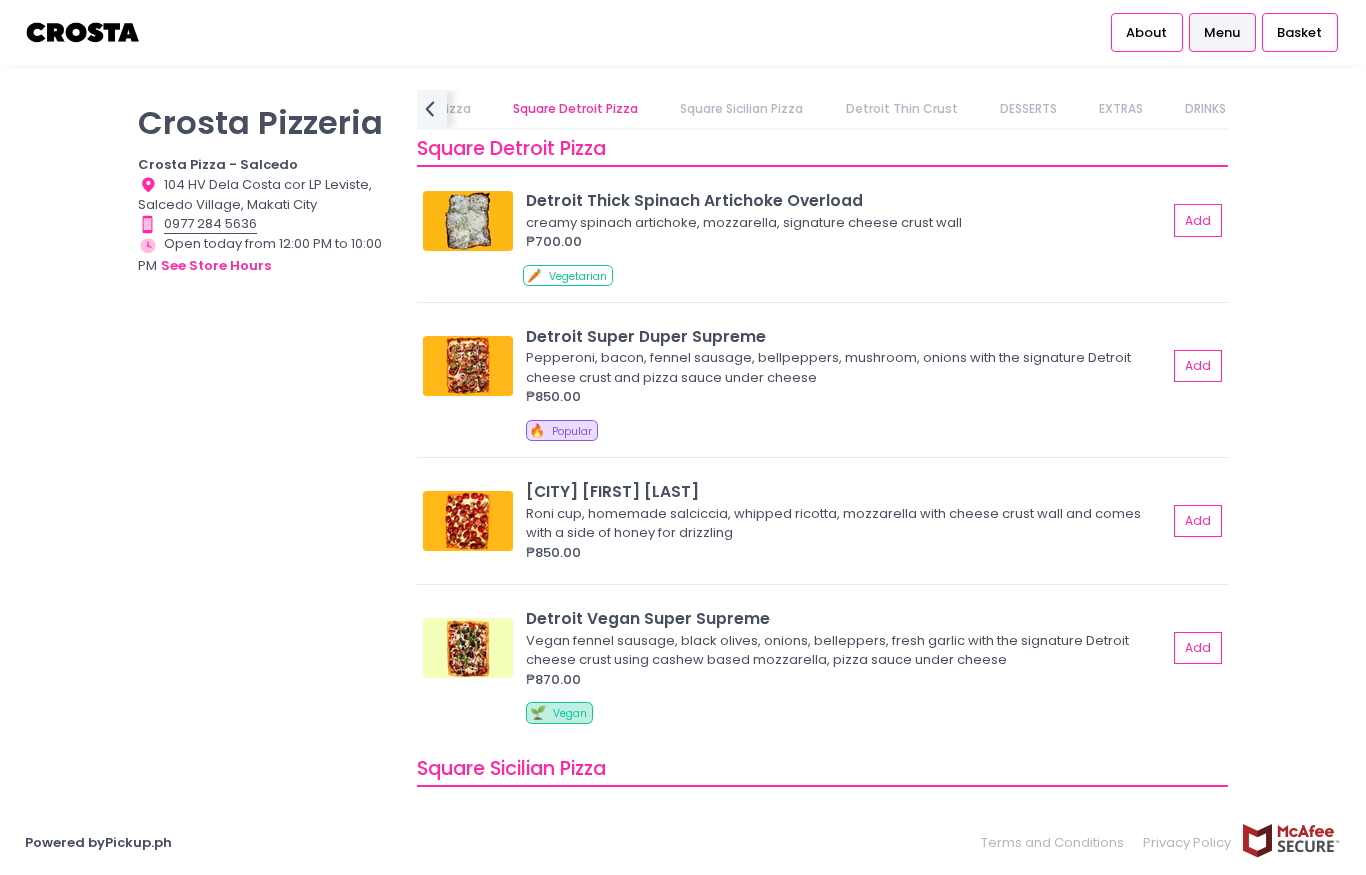 scroll, scrollTop: 2263, scrollLeft: 0, axis: vertical 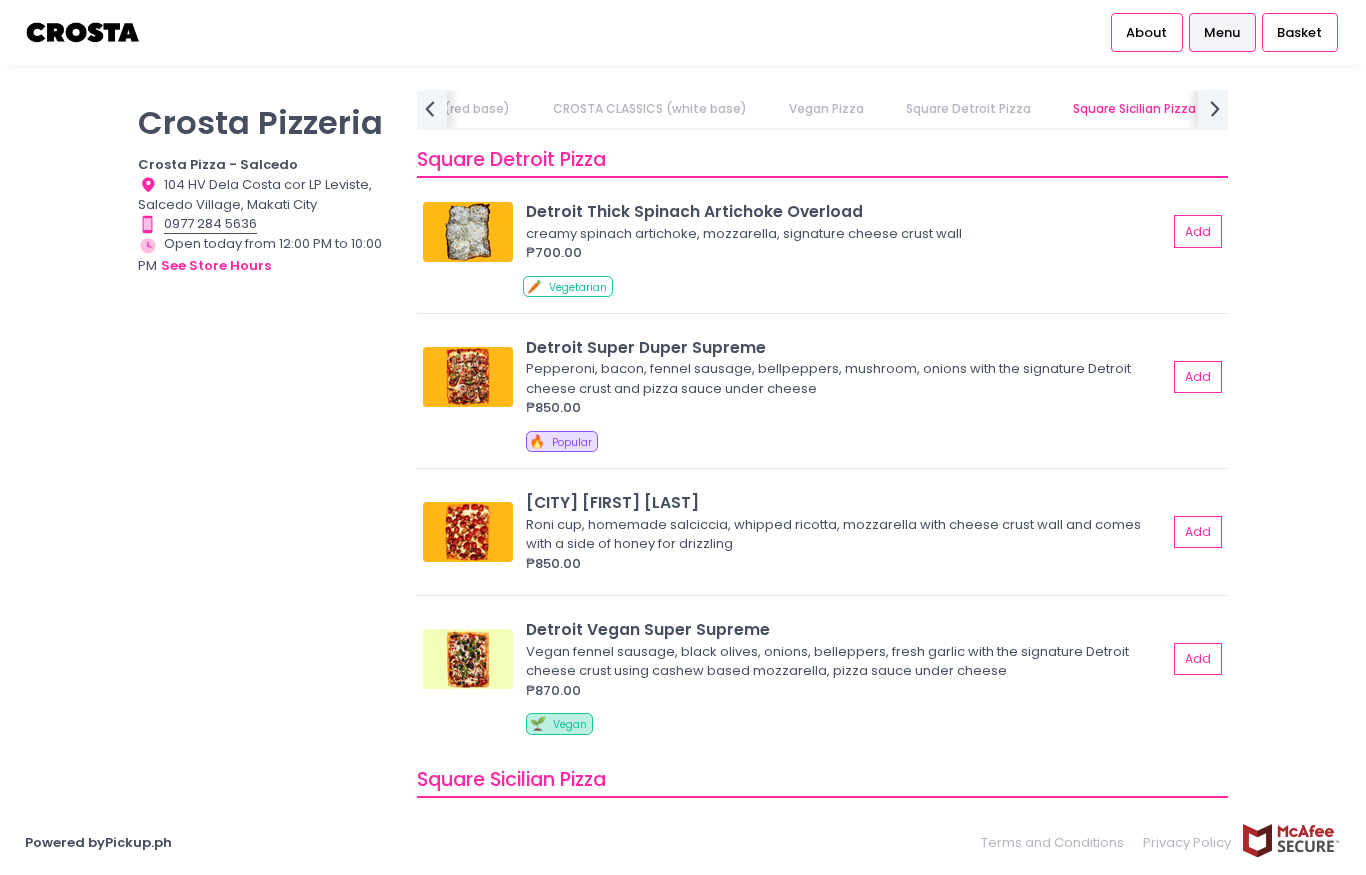 click on "Detroit Roni Salciccia Roni cup, homemade salciccia, whipped ricotta, mozzarella with cheese crust wall and comes with a side of honey for drizzling  ₱850.00     Add" at bounding box center (822, 538) 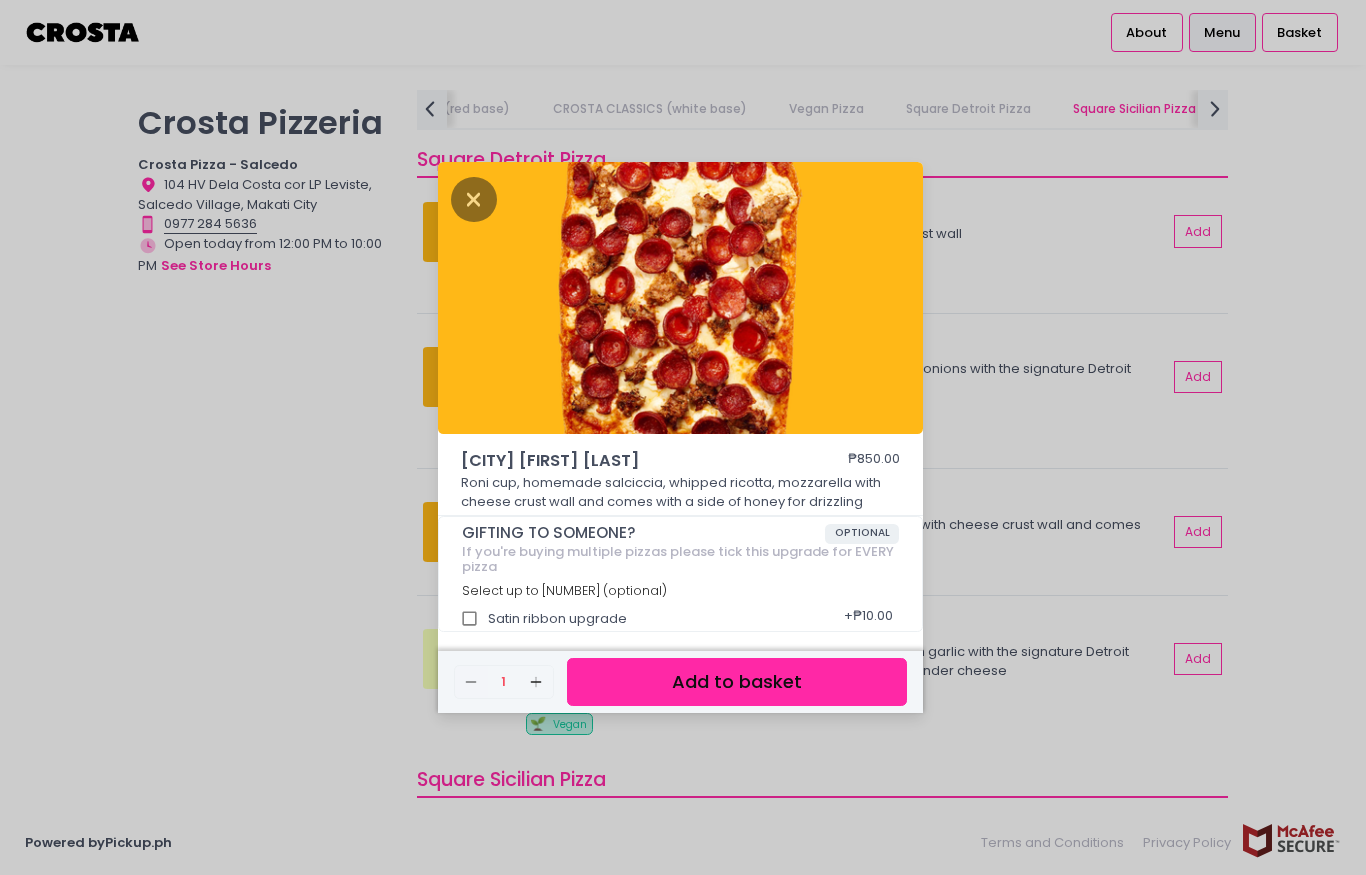 click on "Roni cup, homemade salciccia, whipped ricotta, mozzarella with cheese crust wall and comes with a side of honey for drizzling" at bounding box center [681, 492] 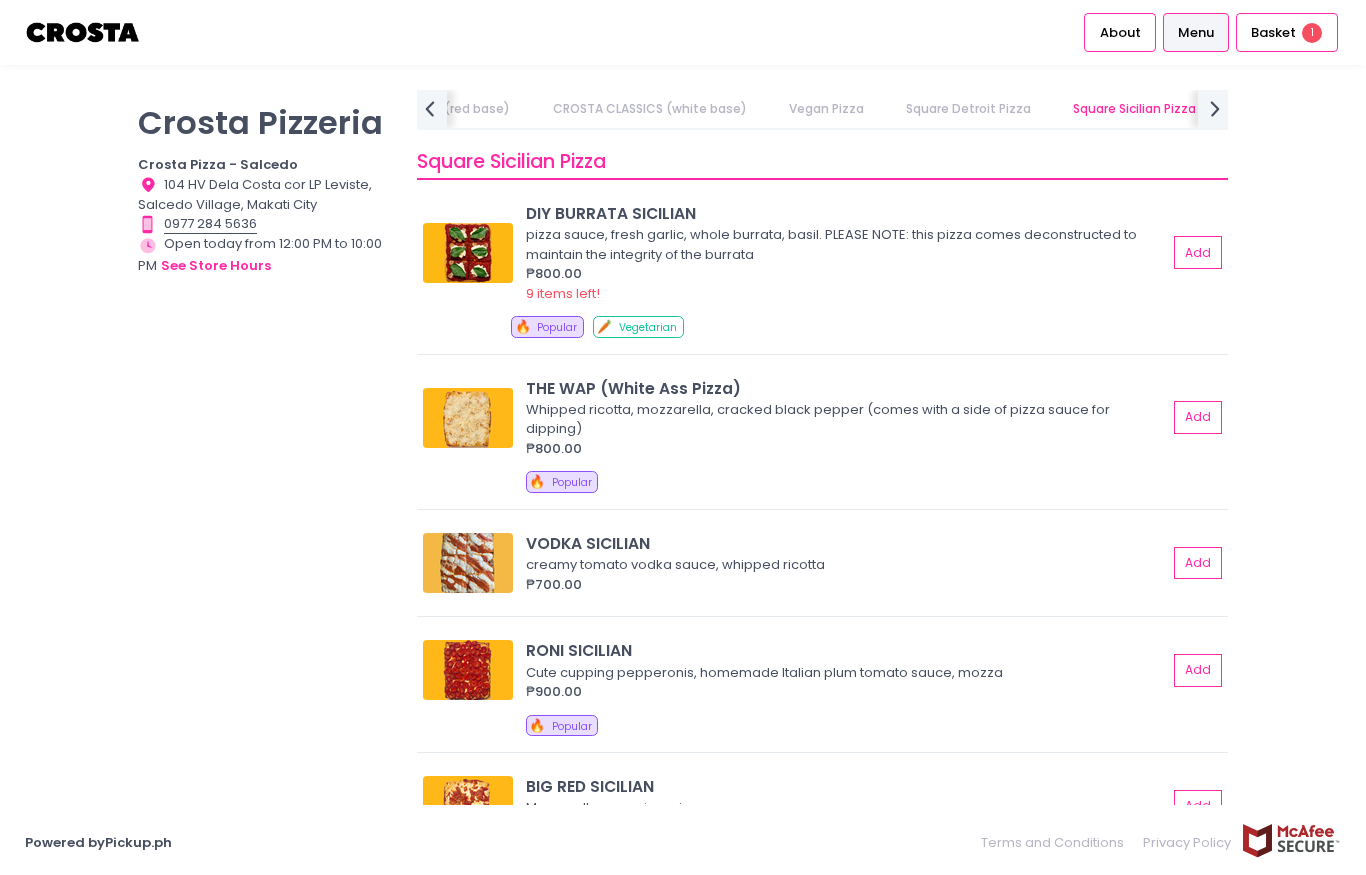 scroll, scrollTop: 3117, scrollLeft: 0, axis: vertical 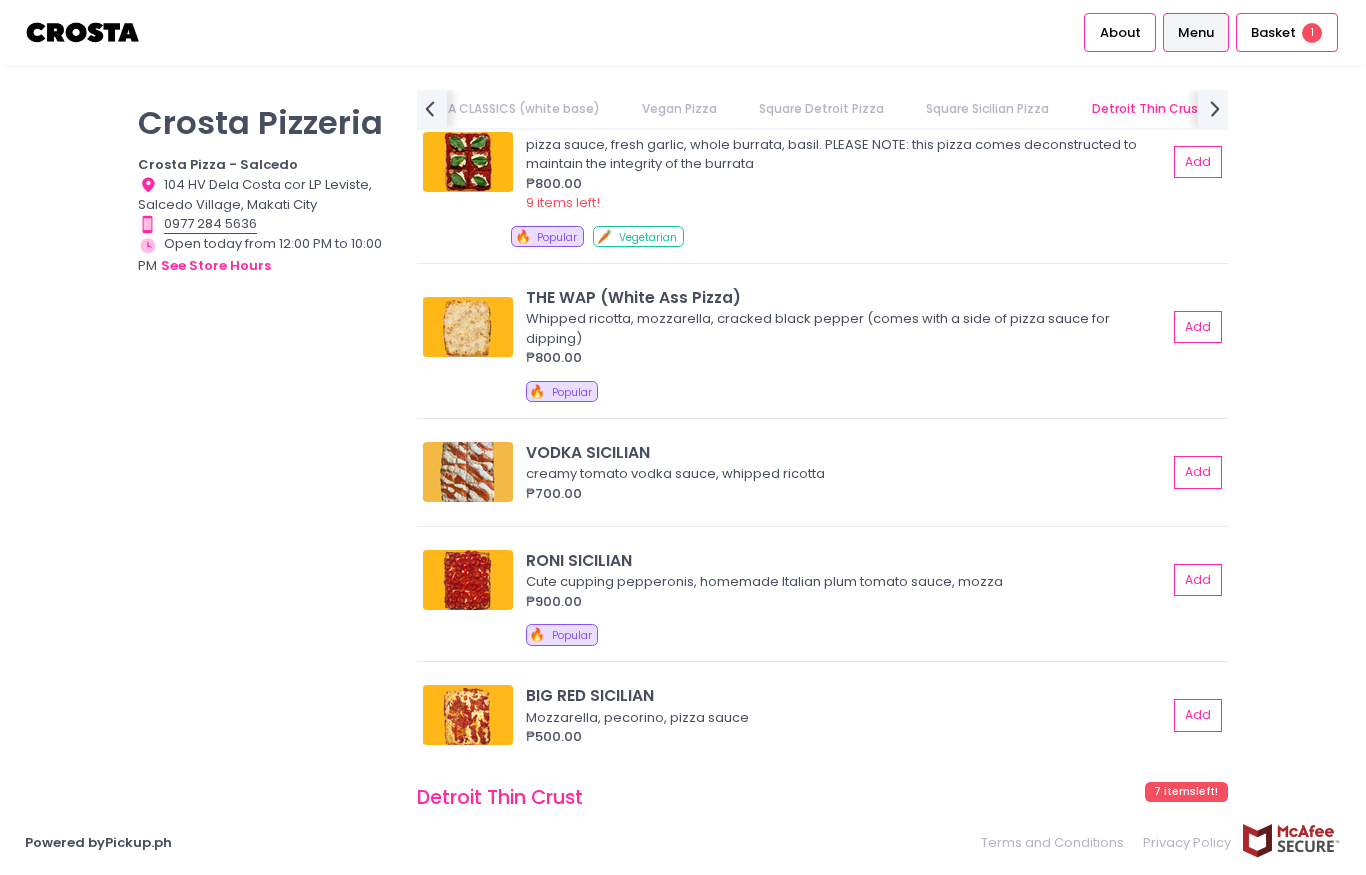 click on "RONI SICILIAN Cute cupping pepperonis, homemade Italian plum tomato sauce, mozza
₱900.00     Add   🔥 Popular" at bounding box center [822, 601] 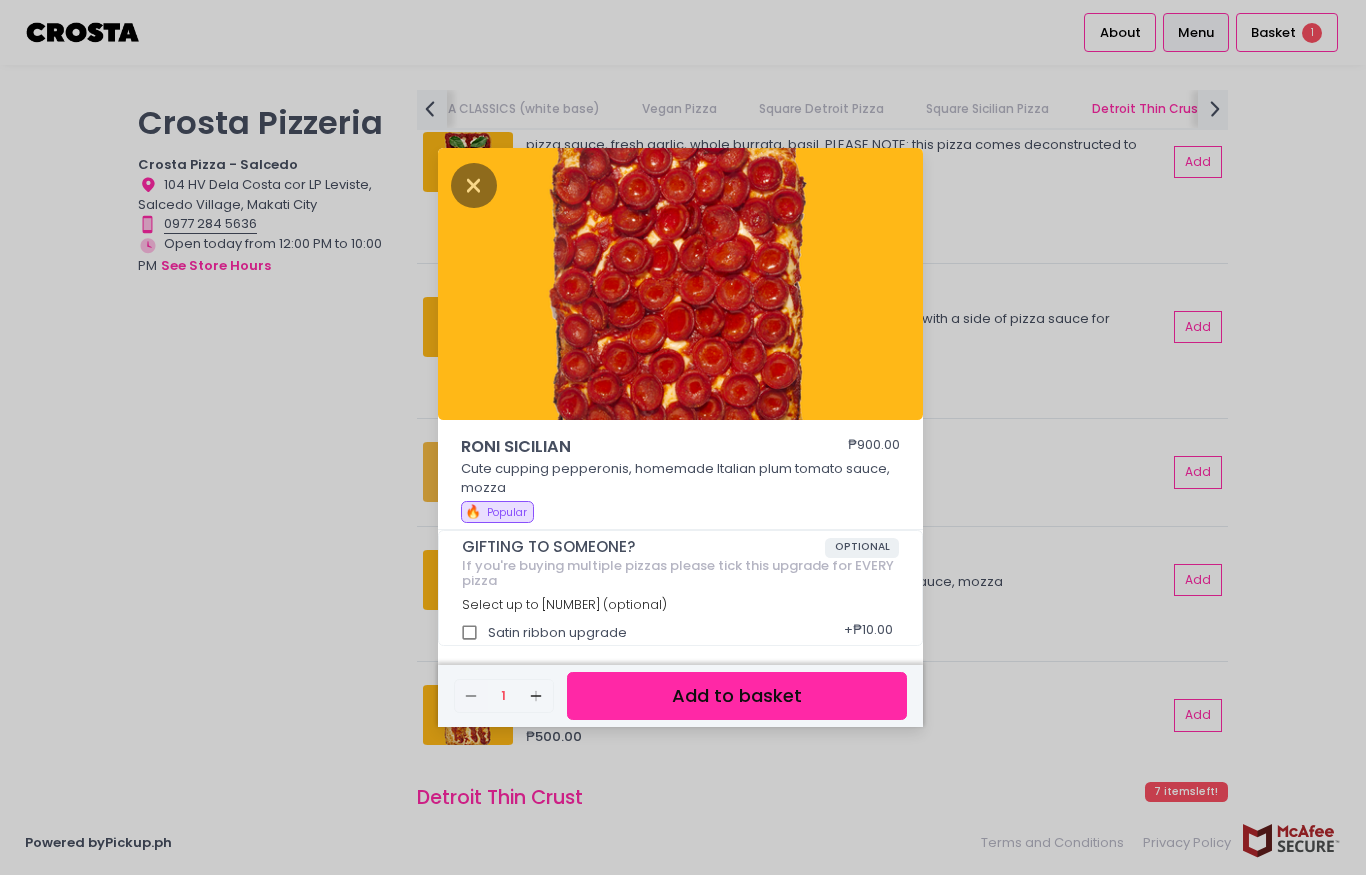 click on "RONI SICILIAN   ₱900.00 Cute cupping pepperonis, homemade Italian plum tomato sauce, mozza
🔥 Popular GIFTING TO SOMEONE? OPTIONAL If you're buying multiple pizzas please tick this upgrade for EVERY pizza  Select up to    1 (optional) Satin ribbon upgrade    +  ₱10.00 Remove Created with Sketch. 1 Add Created with Sketch. Add to basket" at bounding box center (683, 437) 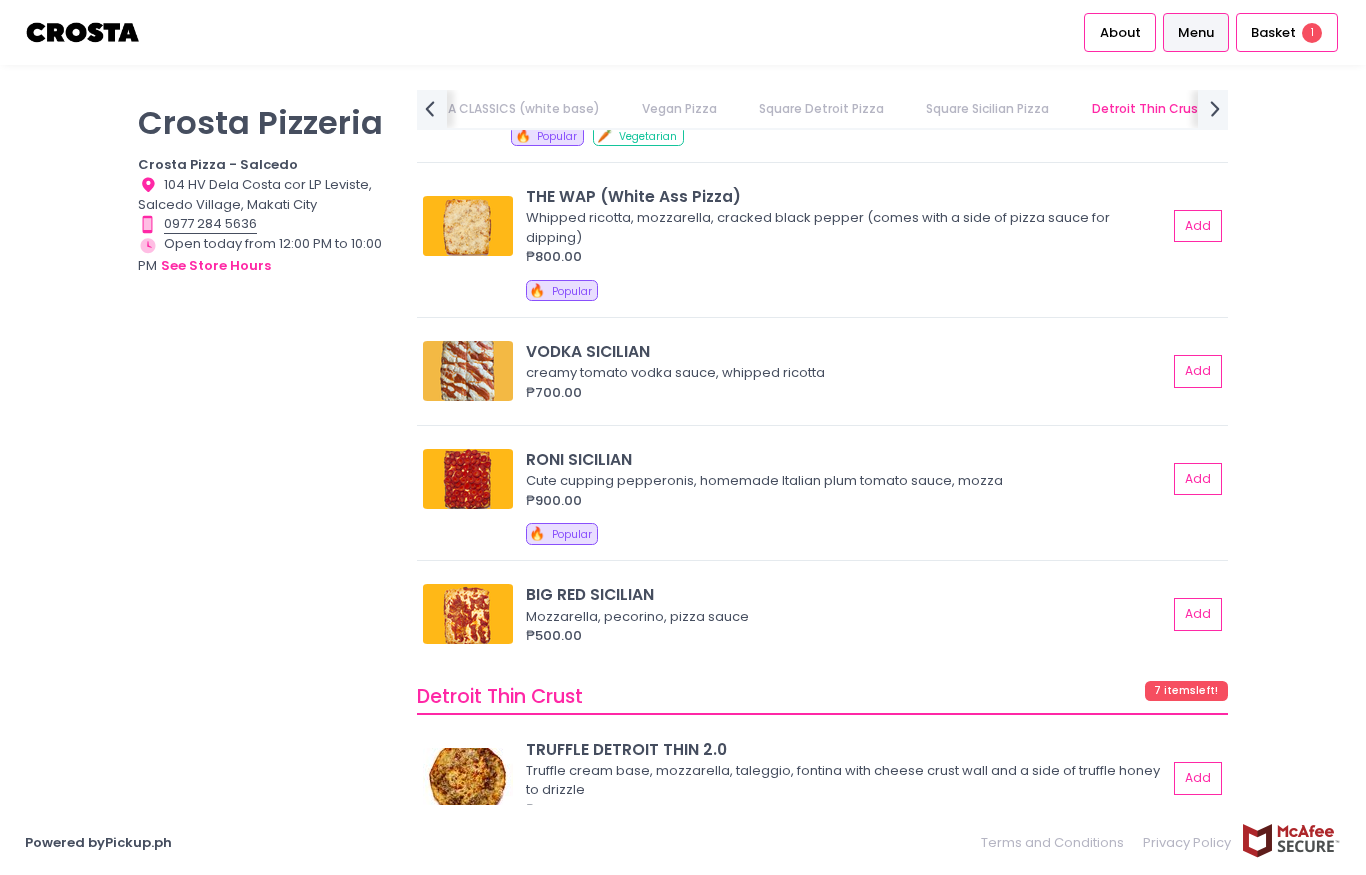 scroll, scrollTop: 3424, scrollLeft: 0, axis: vertical 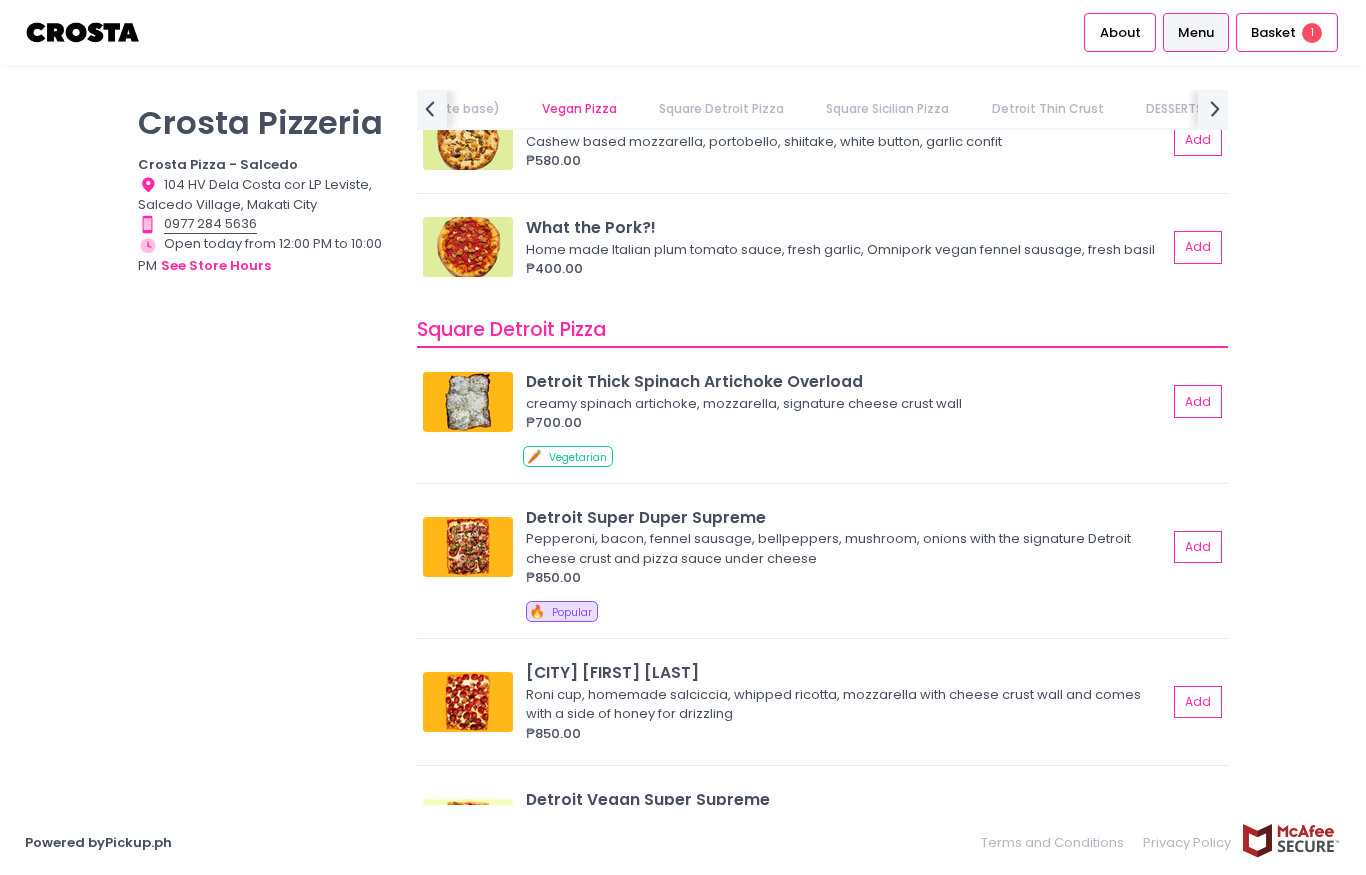 click on "₱700.00" at bounding box center [846, 423] 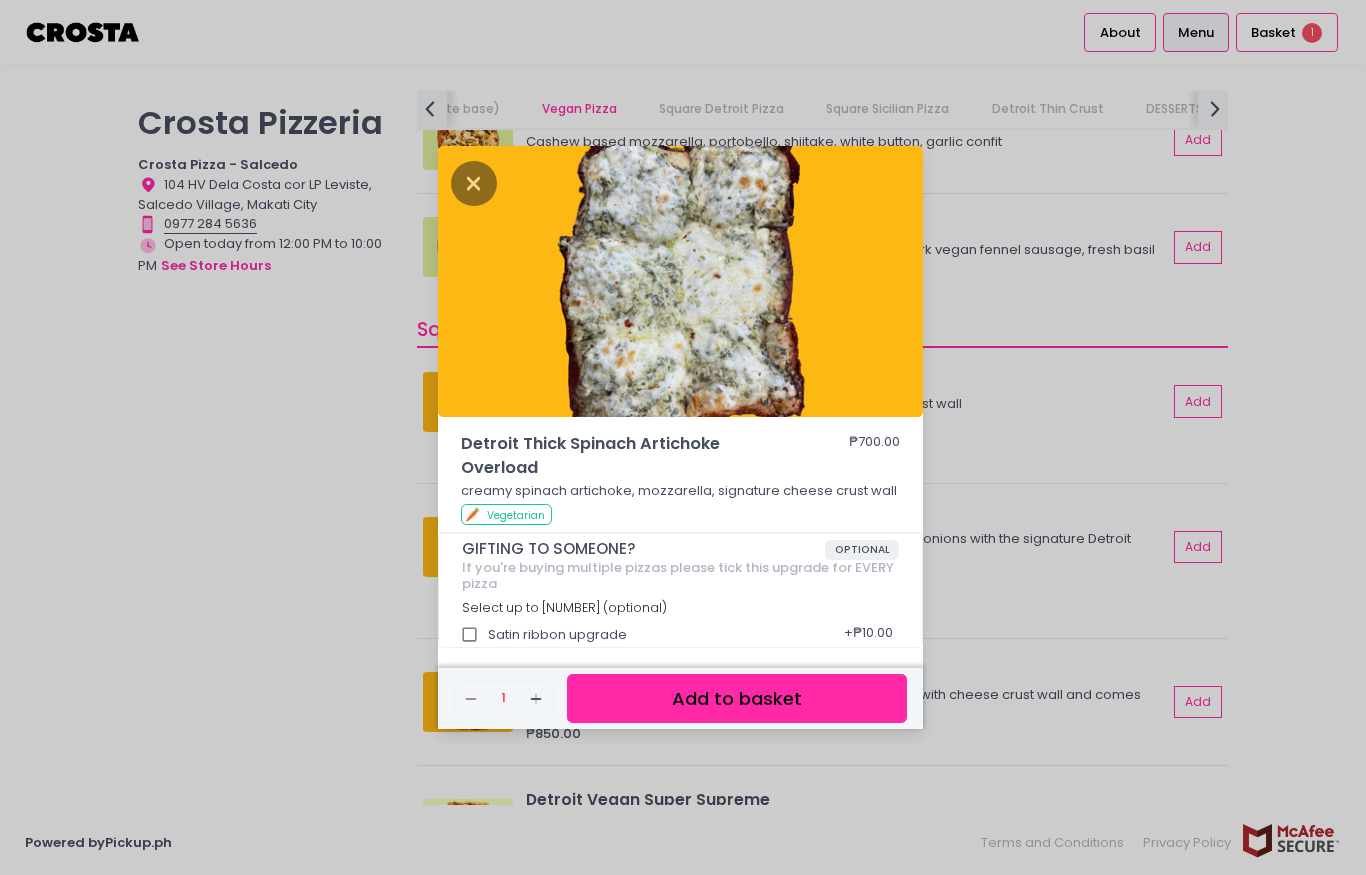 click on "Detroit Thick Spinach Artichoke Overload   ₱700.00 creamy spinach artichoke, mozzarella, signature cheese crust wall 🥕 Vegetarian GIFTING TO SOMEONE? OPTIONAL If you're buying multiple pizzas please tick this upgrade for EVERY pizza  Select up to    1 (optional) Satin ribbon upgrade    +  ₱10.00 Remove Created with Sketch. 1 Add Created with Sketch. Add to basket" at bounding box center (683, 437) 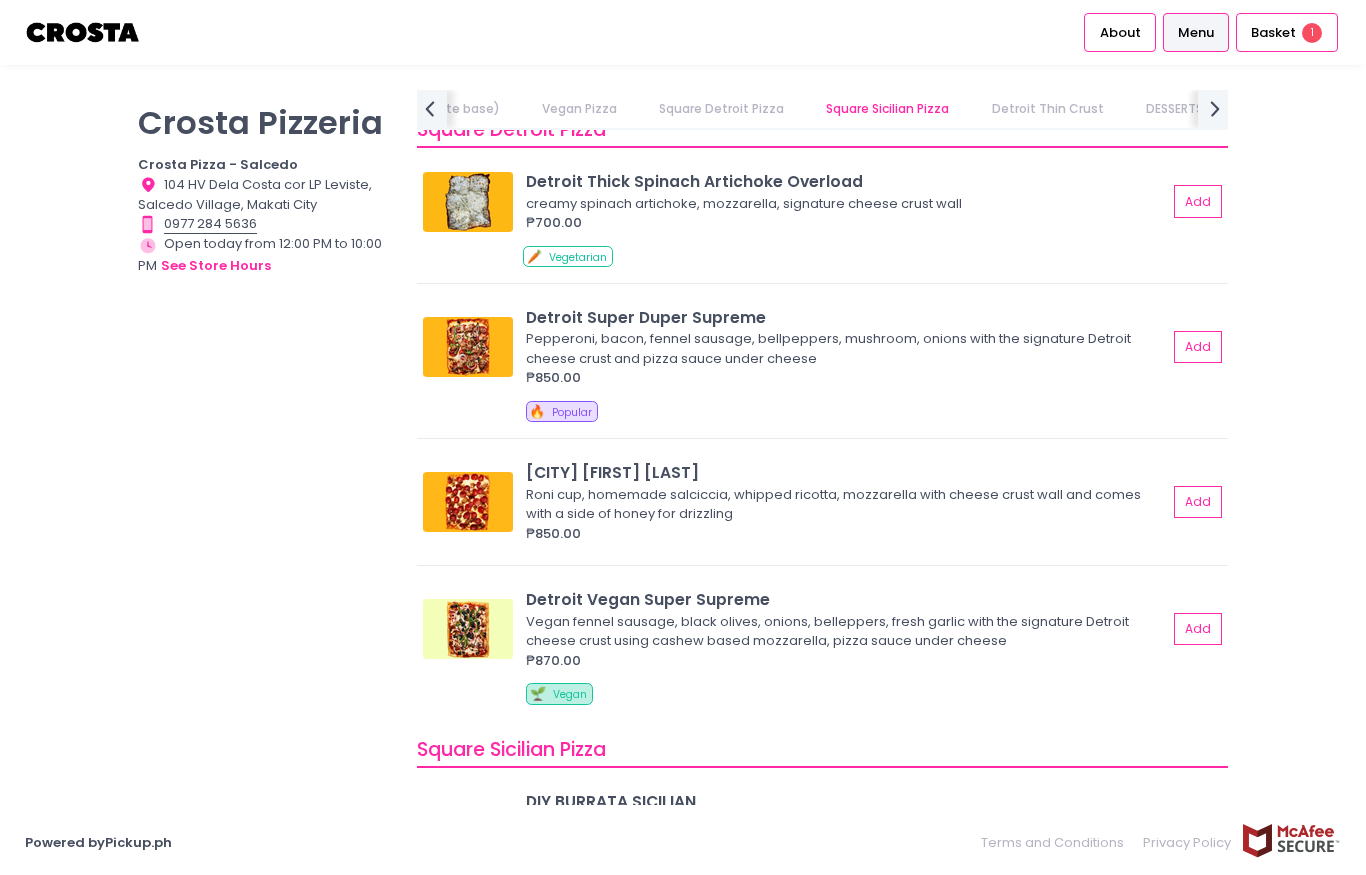 scroll, scrollTop: 2494, scrollLeft: 0, axis: vertical 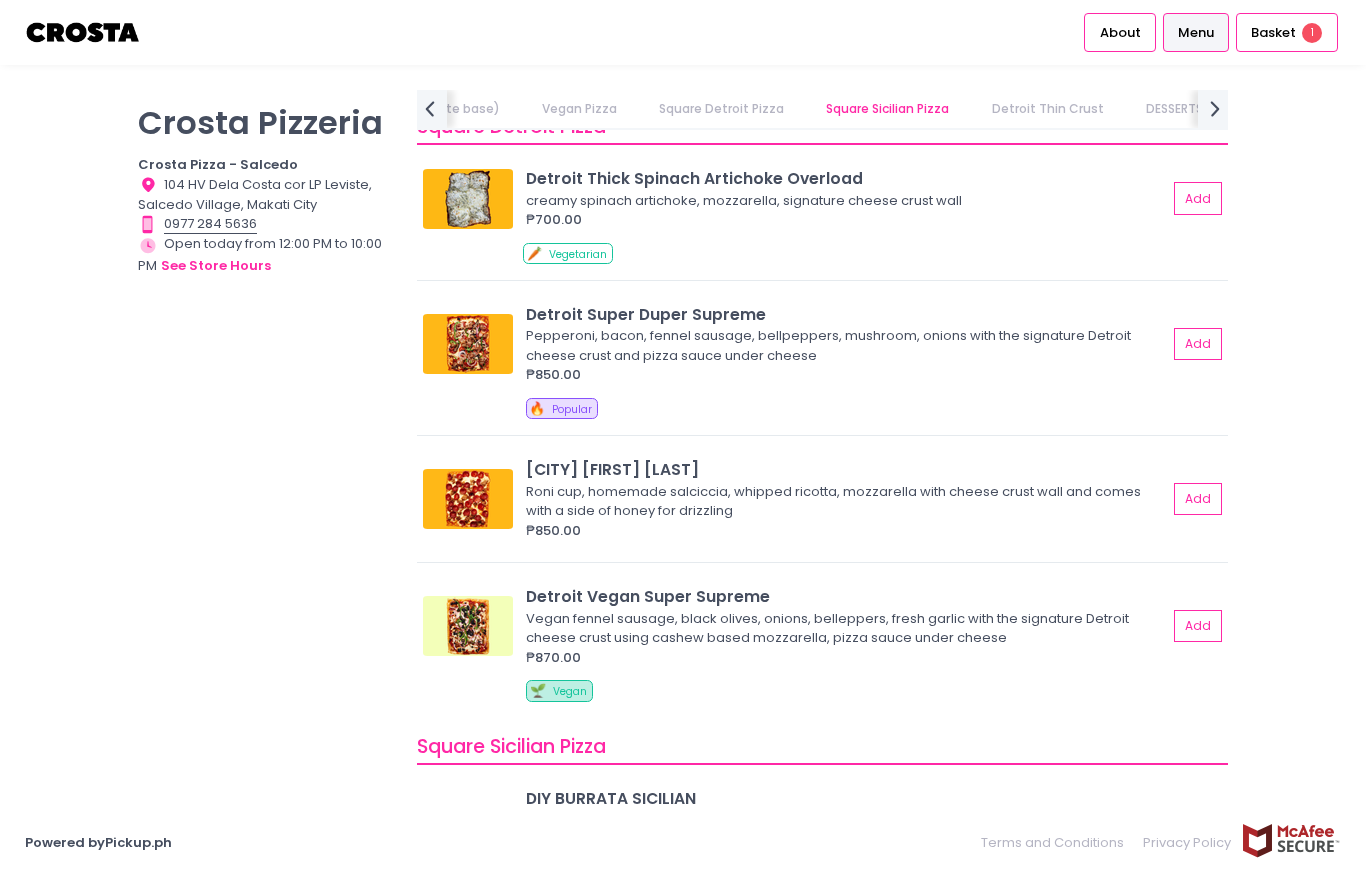 click on "₱850.00" at bounding box center (846, 531) 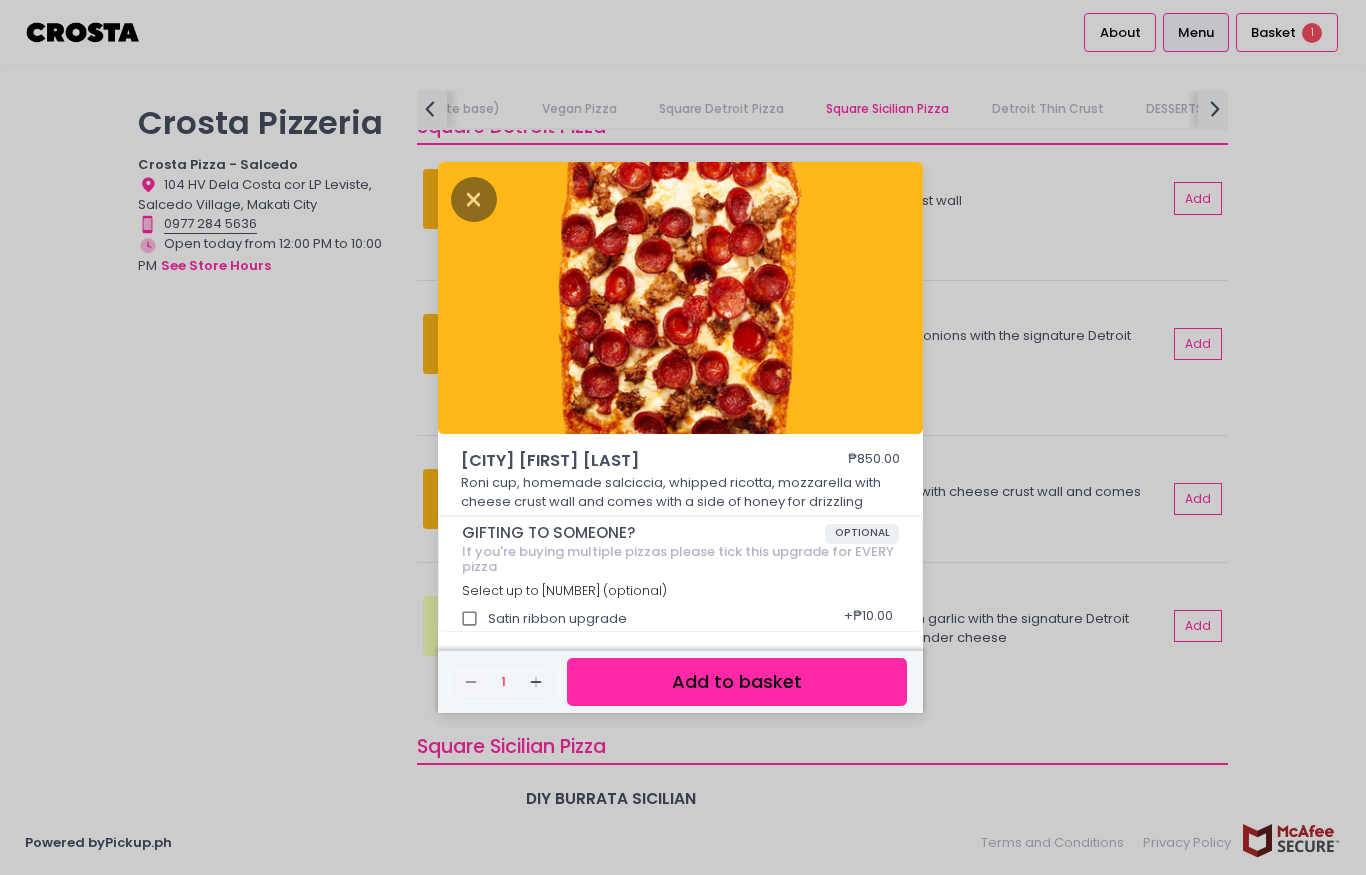 click on "Detroit Roni Salciccia   ₱850.00 Roni cup, homemade salciccia, whipped ricotta, mozzarella with cheese crust wall and comes with a side of honey for drizzling  GIFTING TO SOMEONE? OPTIONAL If you're buying multiple pizzas please tick this upgrade for EVERY pizza  Select up to    1 (optional) Satin ribbon upgrade    +  ₱10.00 Remove Created with Sketch. 1 Add Created with Sketch. Add to basket" at bounding box center [683, 437] 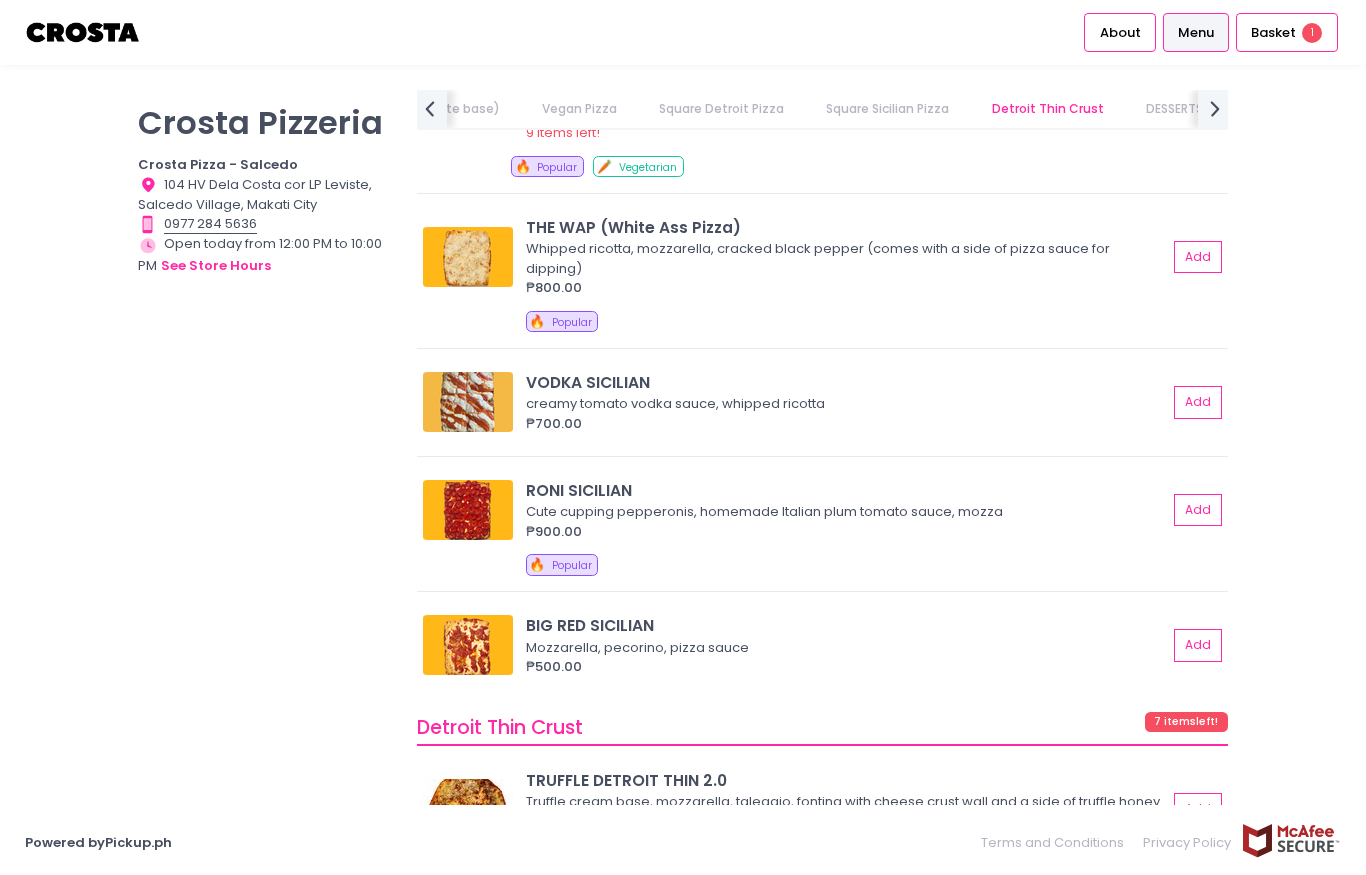 scroll, scrollTop: 3227, scrollLeft: 0, axis: vertical 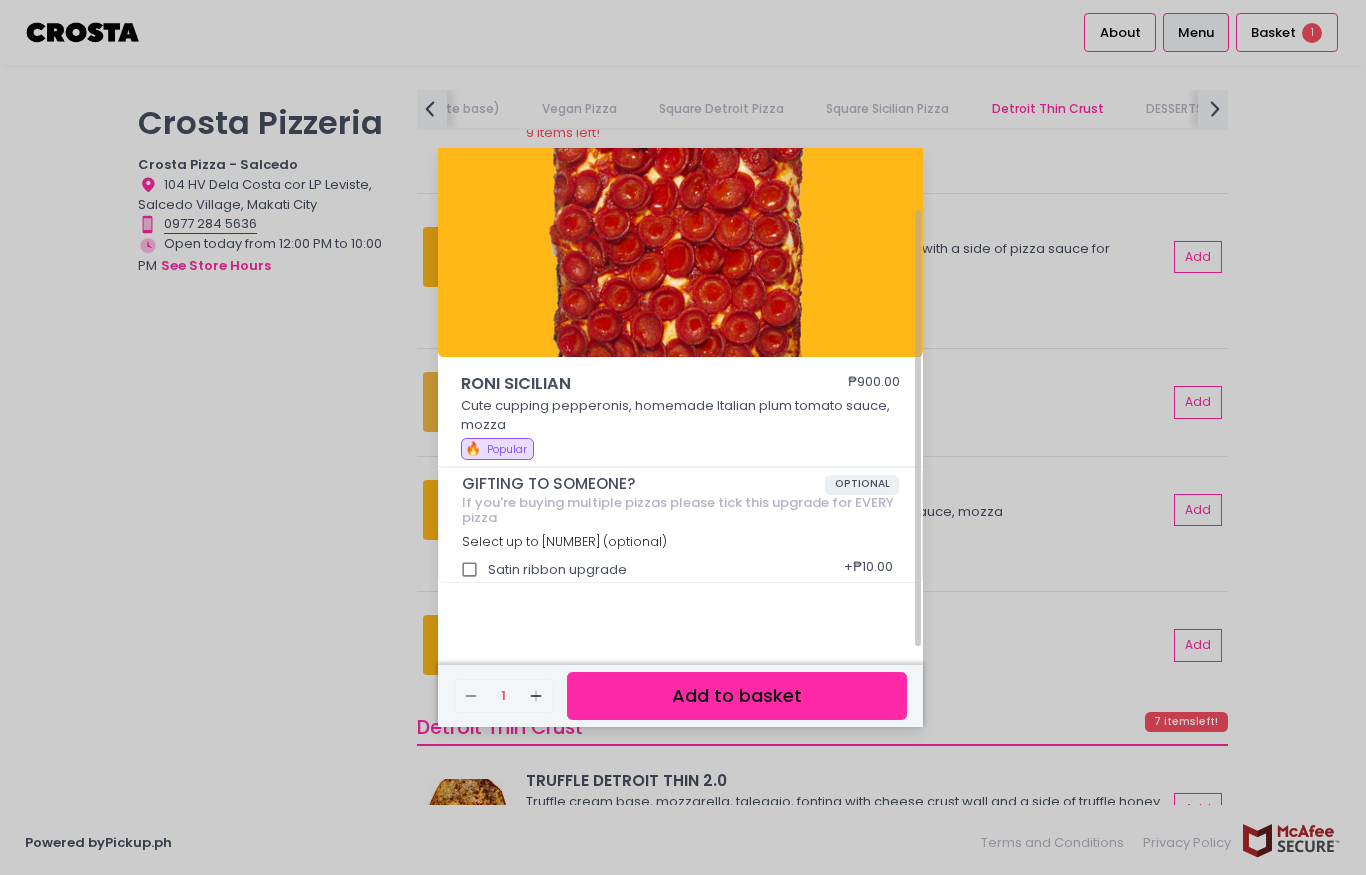 click on "RONI SICILIAN   ₱900.00 Cute cupping pepperonis, homemade Italian plum tomato sauce, mozza
🔥 Popular GIFTING TO SOMEONE? OPTIONAL If you're buying multiple pizzas please tick this upgrade for EVERY pizza  Select up to    1 (optional) Satin ribbon upgrade    +  ₱10.00 Remove Created with Sketch. 1 Add Created with Sketch. Add to basket" at bounding box center [683, 437] 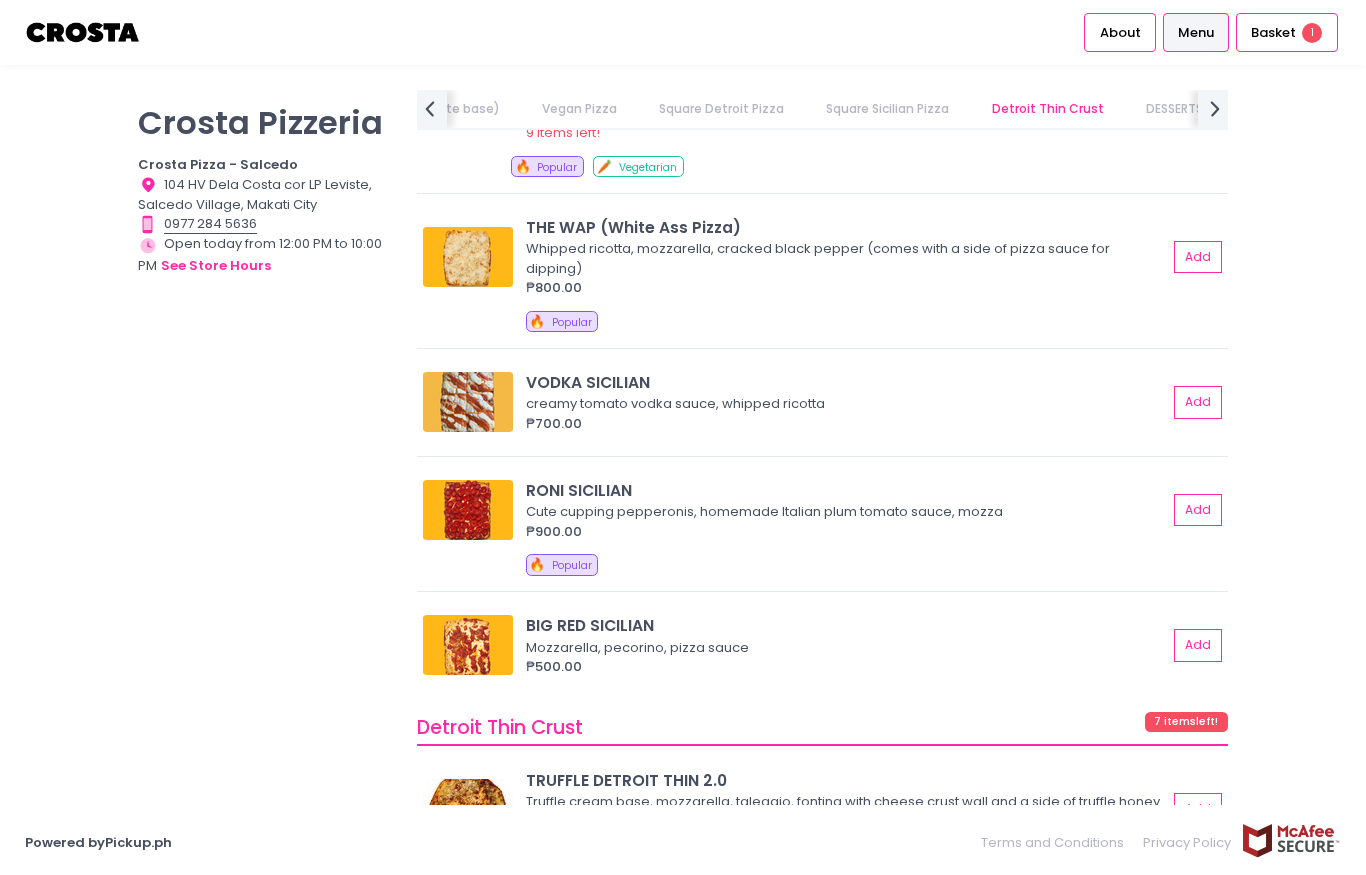 scroll, scrollTop: 6, scrollLeft: 0, axis: vertical 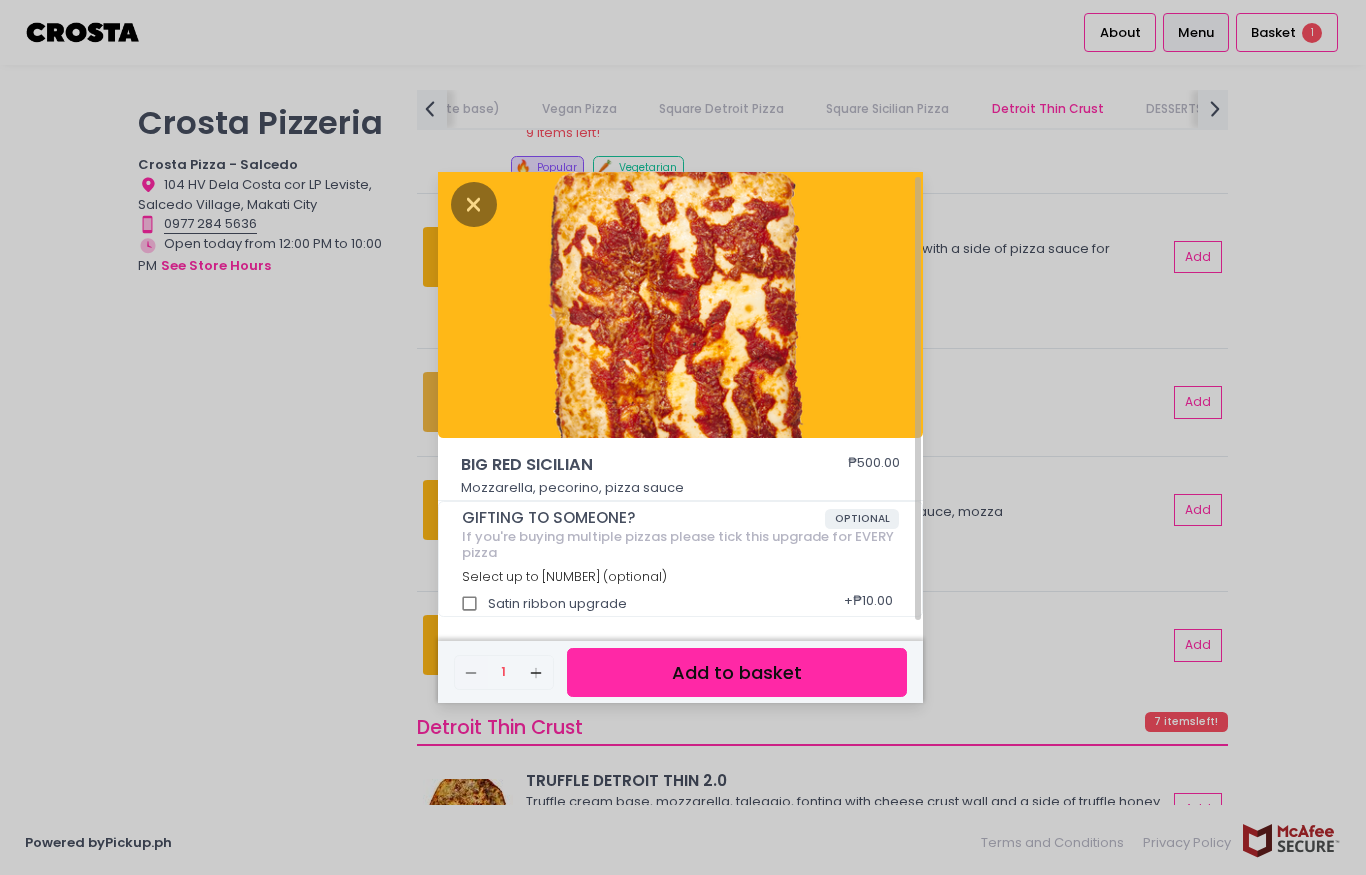 click on "BIG RED SICILIAN   ₱500.00 Mozzarella, pecorino, pizza sauce GIFTING TO SOMEONE? OPTIONAL If you're buying multiple pizzas please tick this upgrade for EVERY pizza  Select up to    1 (optional) Satin ribbon upgrade    +  ₱10.00 Remove Created with Sketch. 1 Add Created with Sketch. Add to basket" at bounding box center [683, 437] 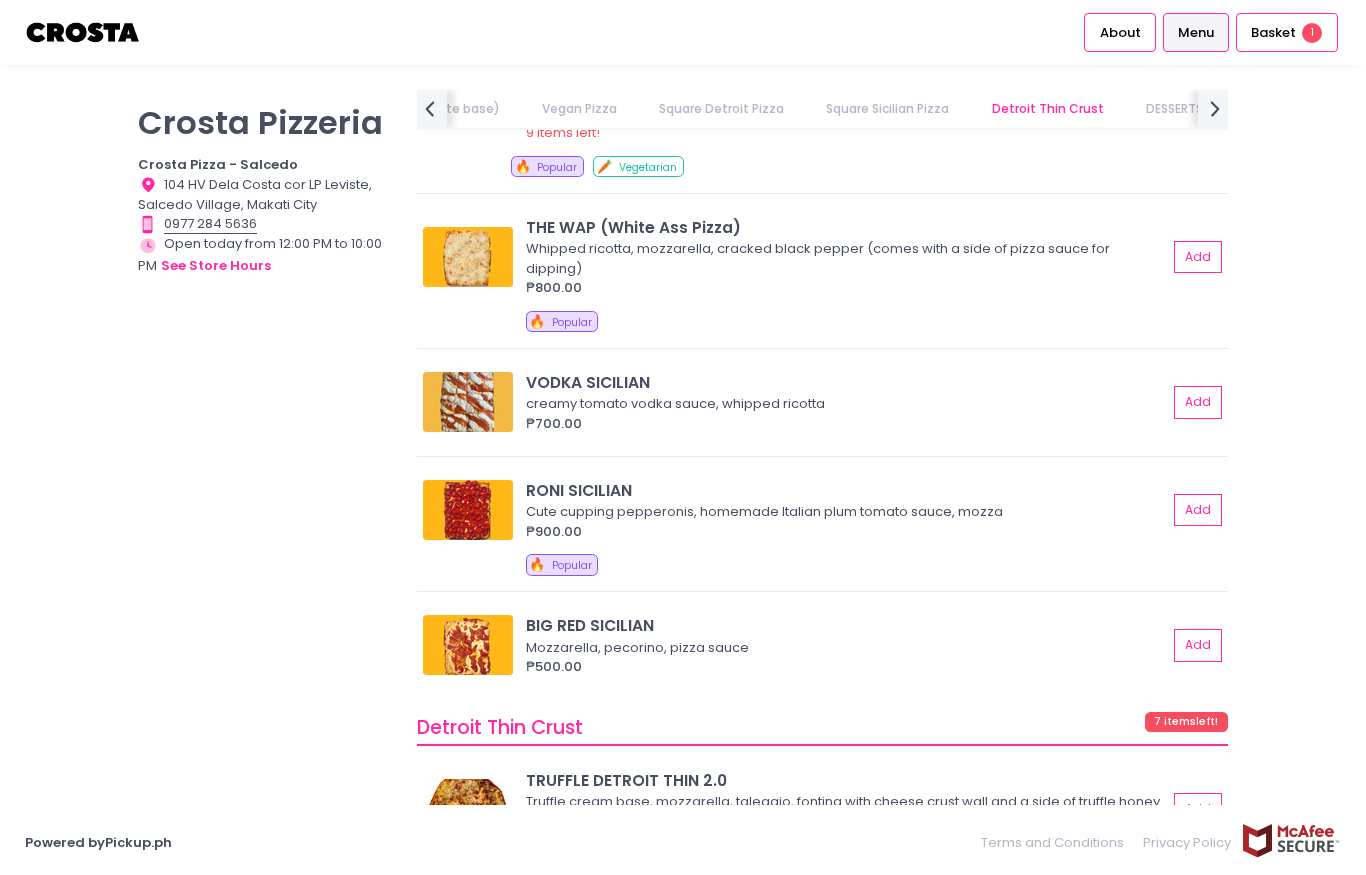 click on "₱900.00" at bounding box center [846, 532] 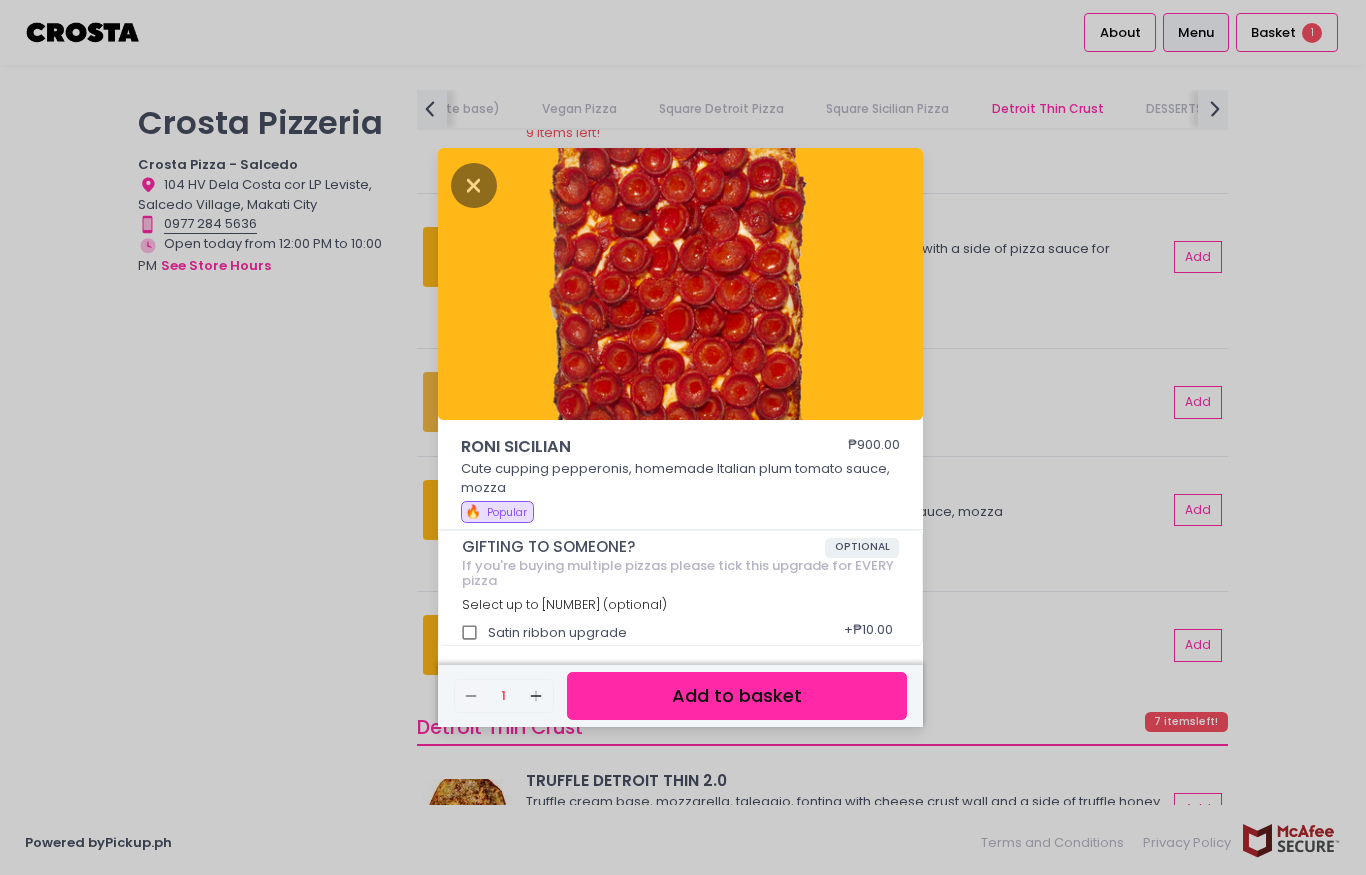 click on "Add to basket" at bounding box center (737, 696) 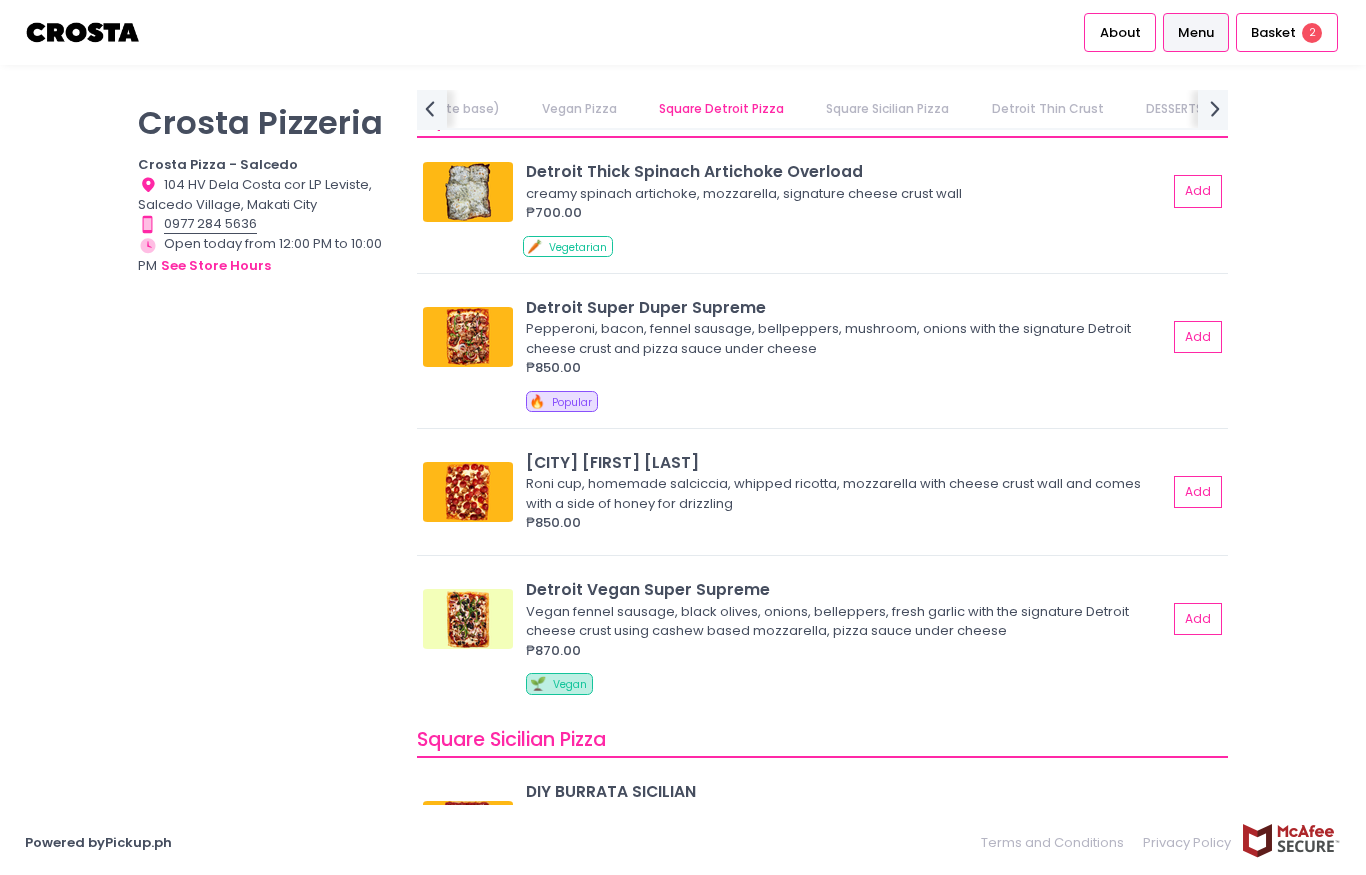 scroll, scrollTop: 2497, scrollLeft: 0, axis: vertical 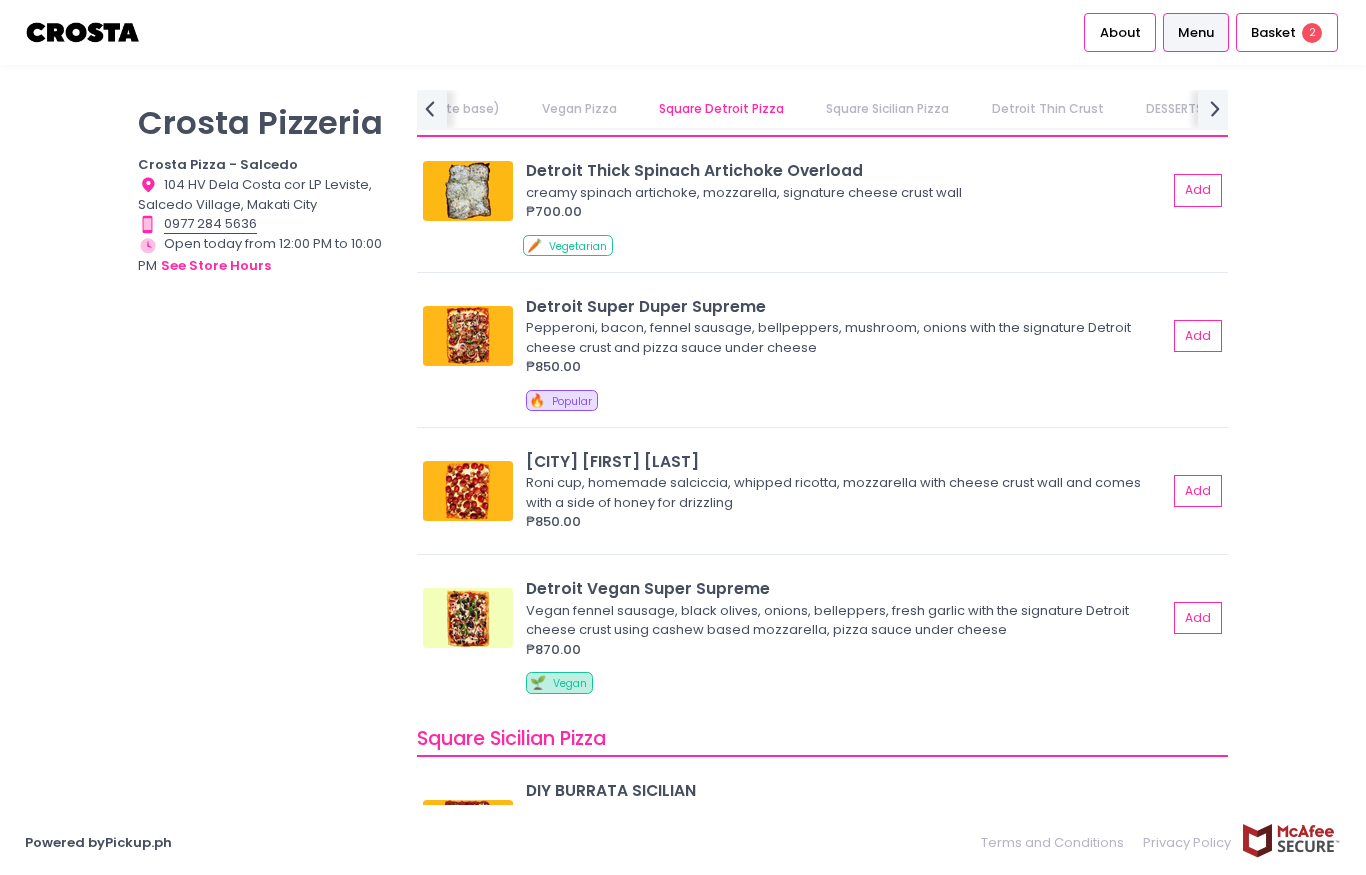 click on "₱850.00" at bounding box center [846, 522] 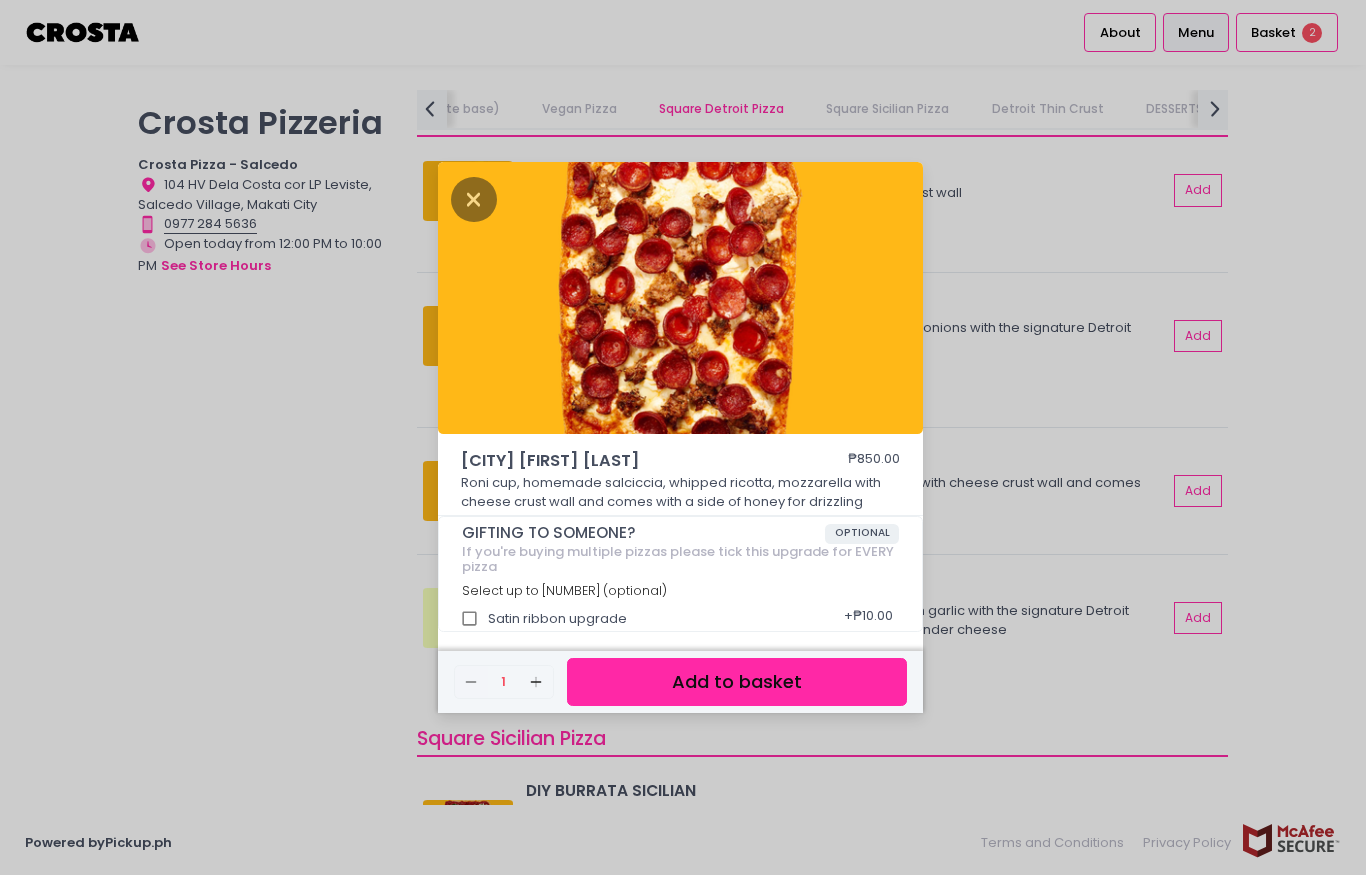 click on "Detroit Roni Salciccia   ₱850.00 Roni cup, homemade salciccia, whipped ricotta, mozzarella with cheese crust wall and comes with a side of honey for drizzling  GIFTING TO SOMEONE? OPTIONAL If you're buying multiple pizzas please tick this upgrade for EVERY pizza  Select up to    1 (optional) Satin ribbon upgrade    +  ₱10.00 Remove Created with Sketch. 1 Add Created with Sketch. Add to basket" at bounding box center [683, 437] 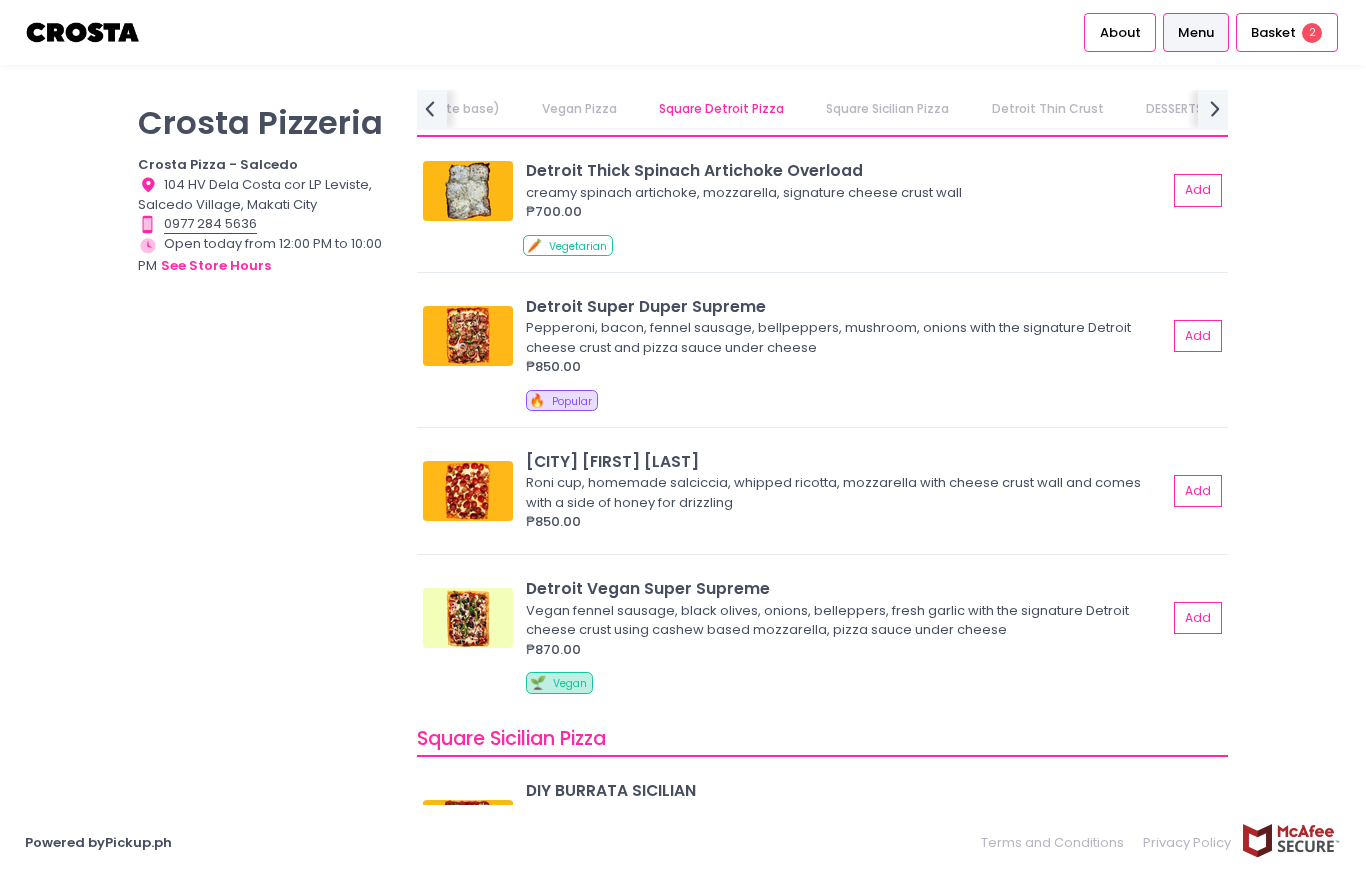 click on "Basket 2" at bounding box center (1287, 32) 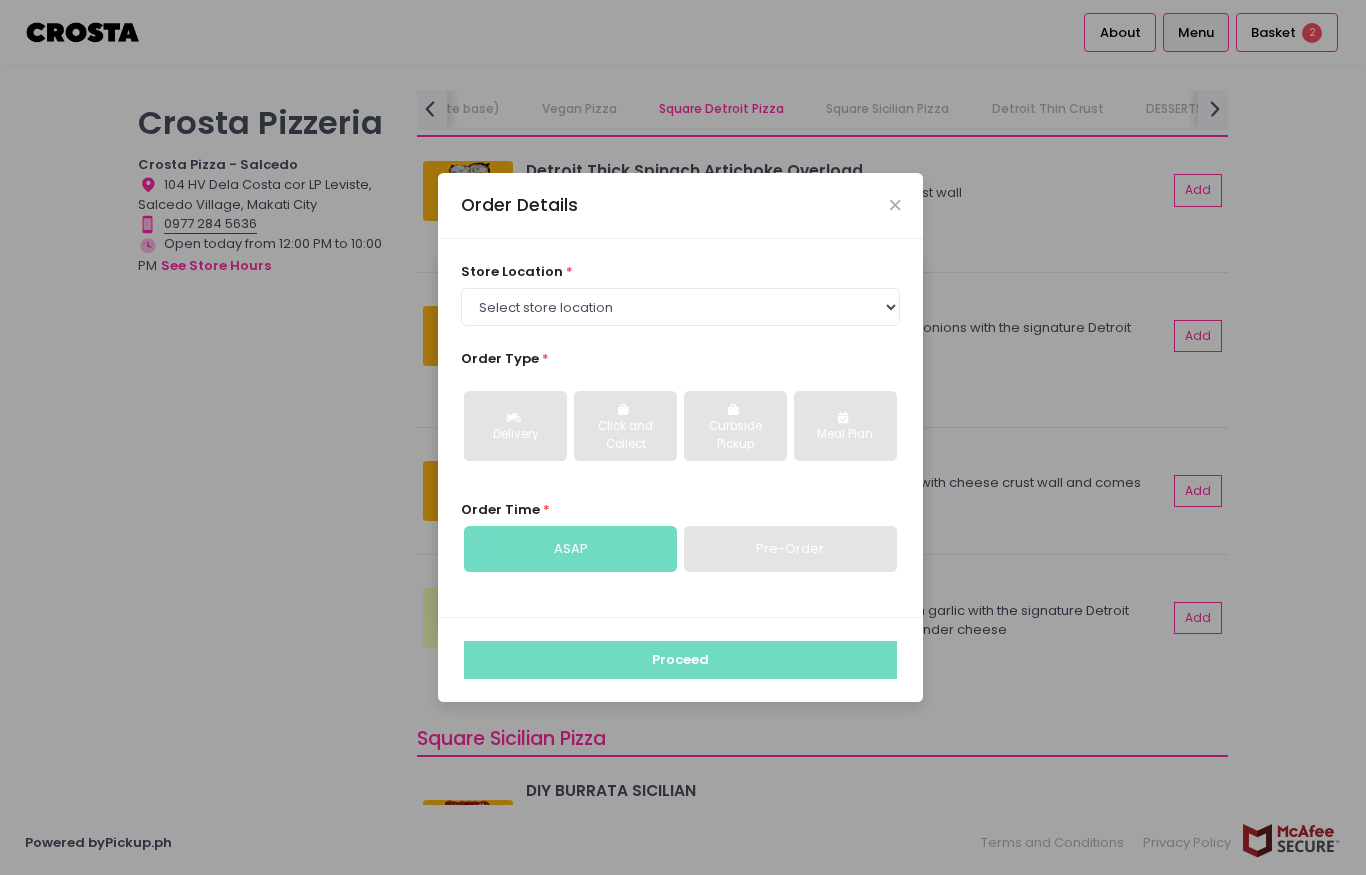 click on "Order Details store location   * Select store location Crosta Pizza - Salcedo  Crosta Pizza - San Juan  Order Type   *  Delivery   Click and Collect   Curbside Pickup   Meal Plan  Order Time   * ASAP Pre-Order Proceed" at bounding box center (683, 437) 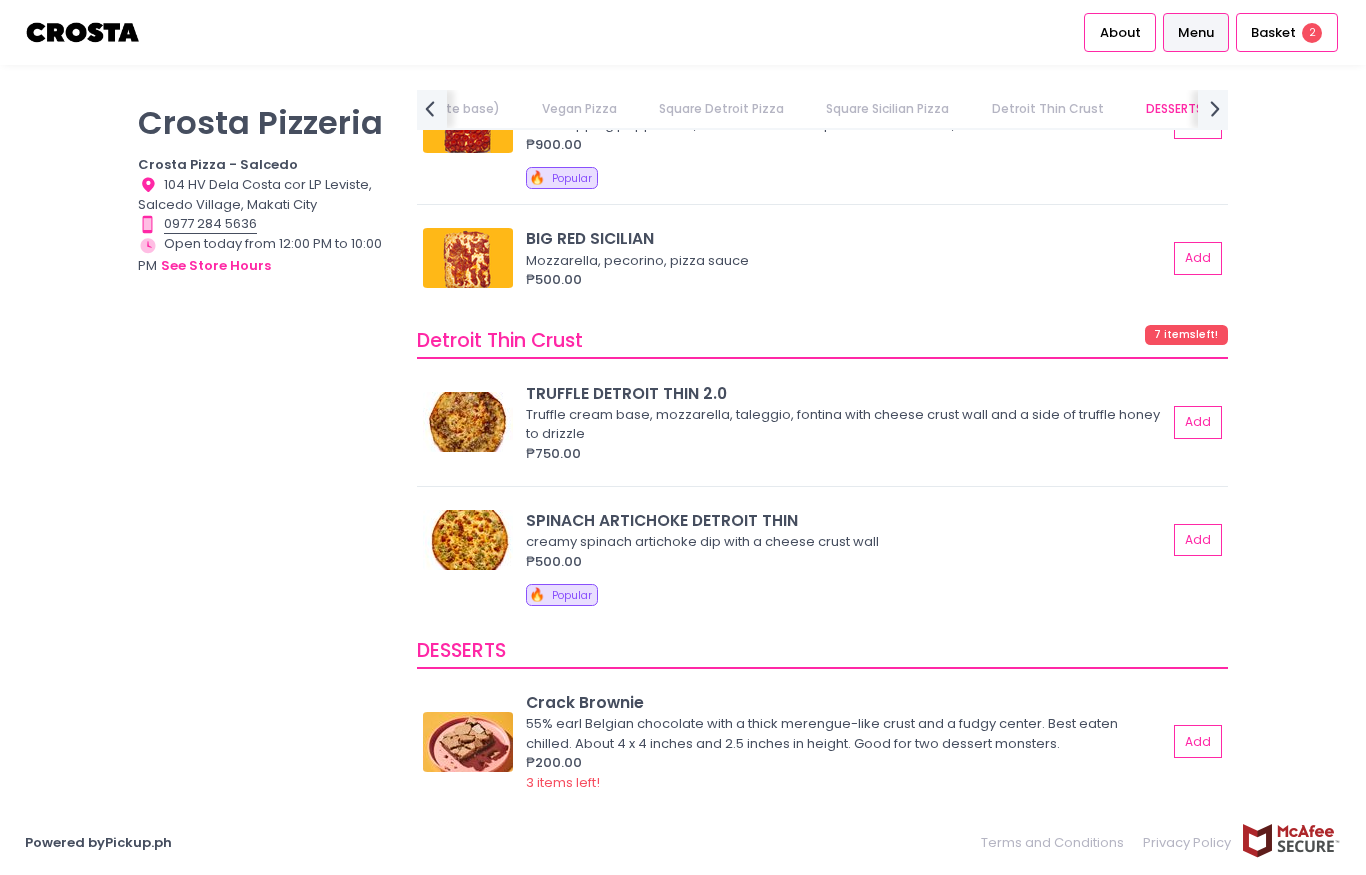 scroll, scrollTop: 3743, scrollLeft: 0, axis: vertical 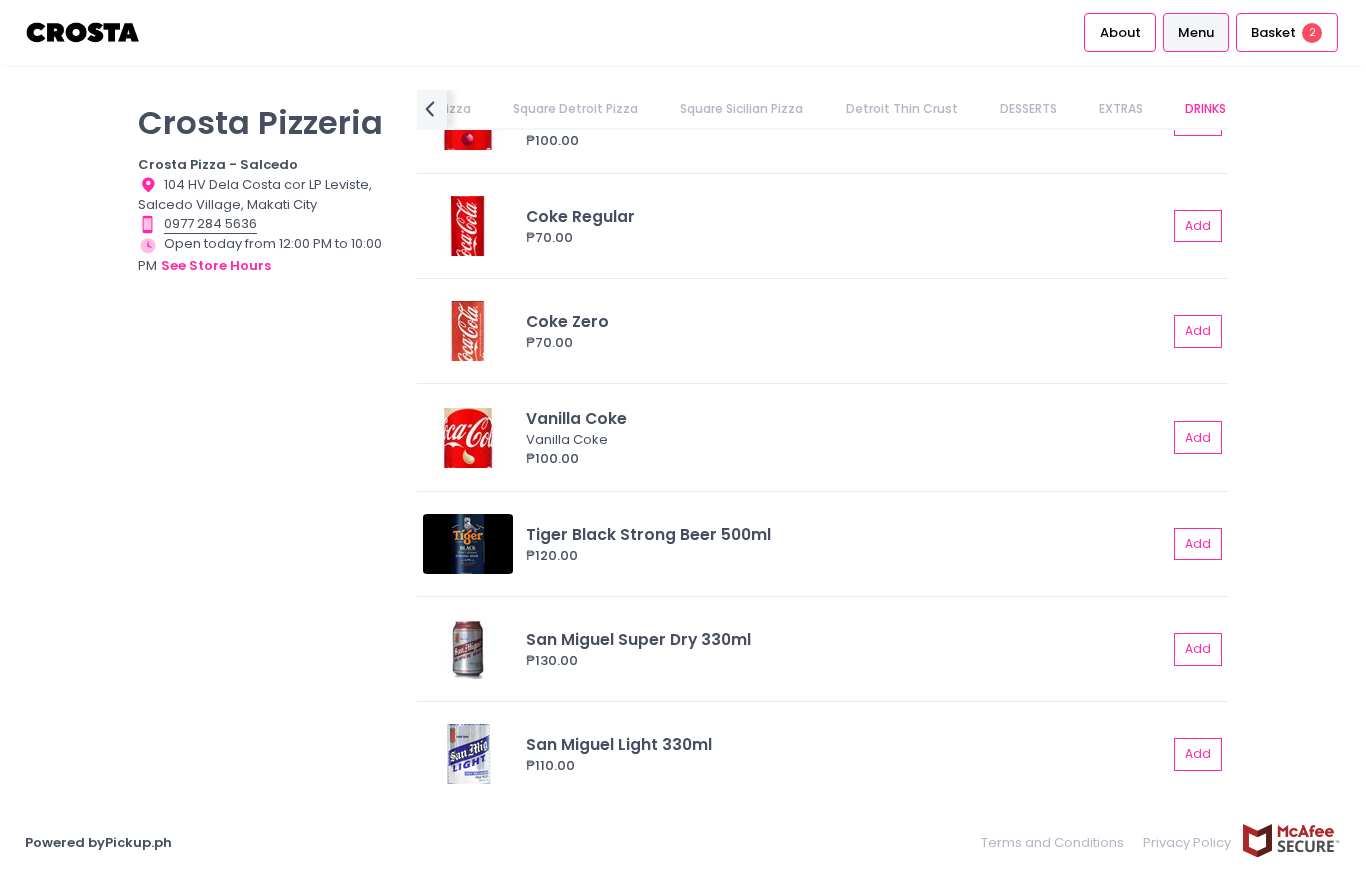 click on "2" at bounding box center [1312, 33] 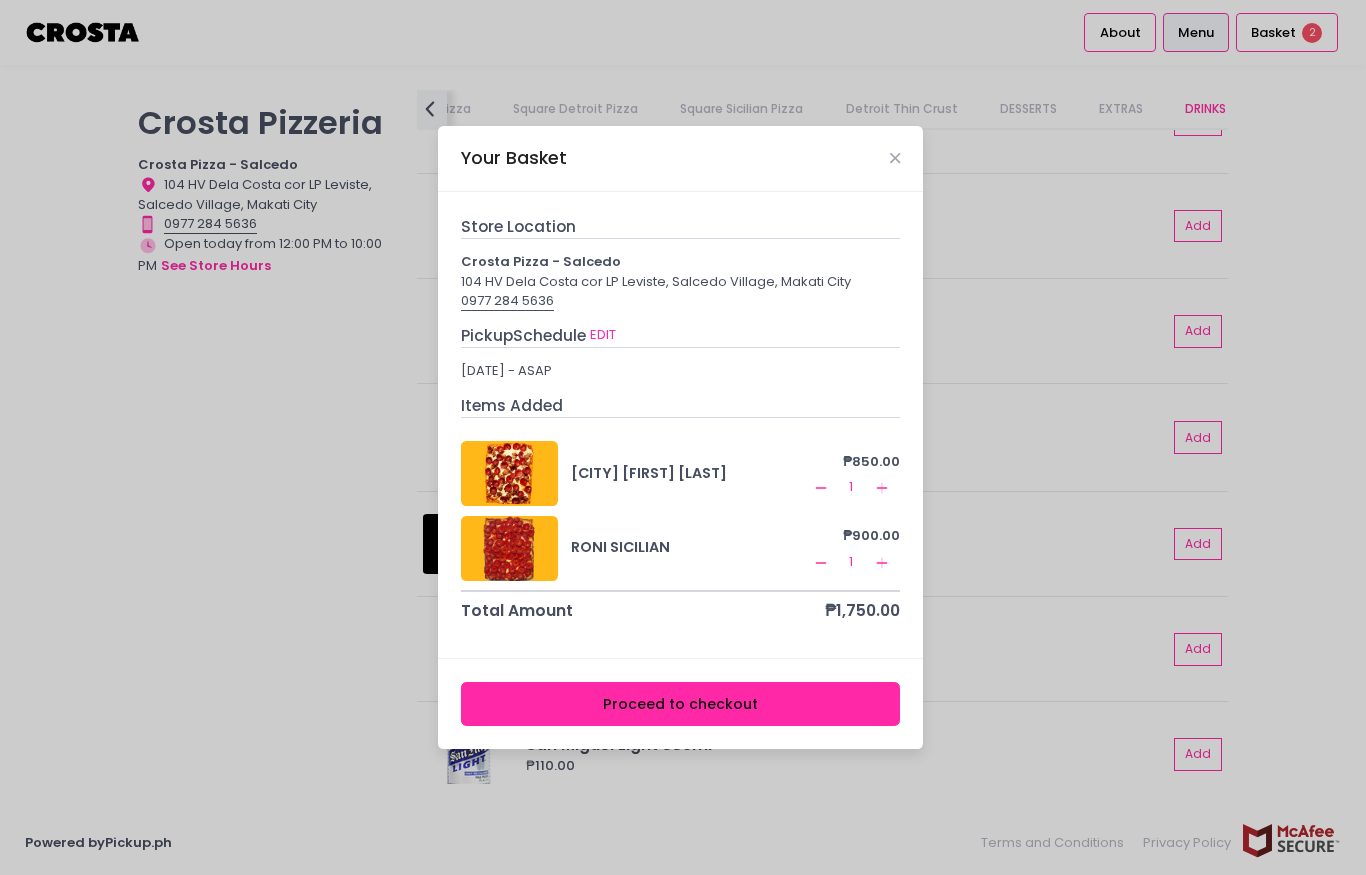 click on "Proceed to checkout" at bounding box center (681, 704) 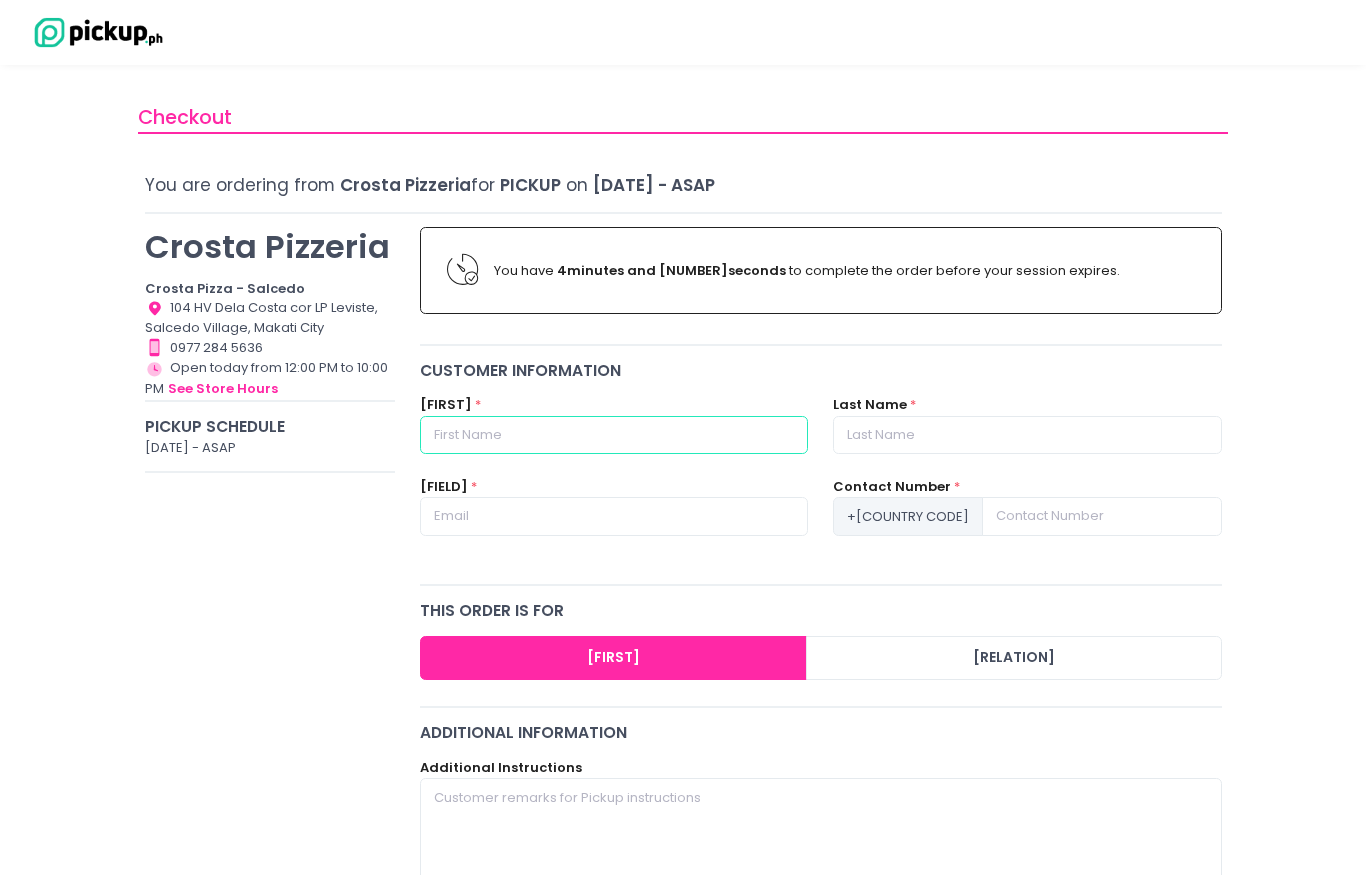click at bounding box center [614, 435] 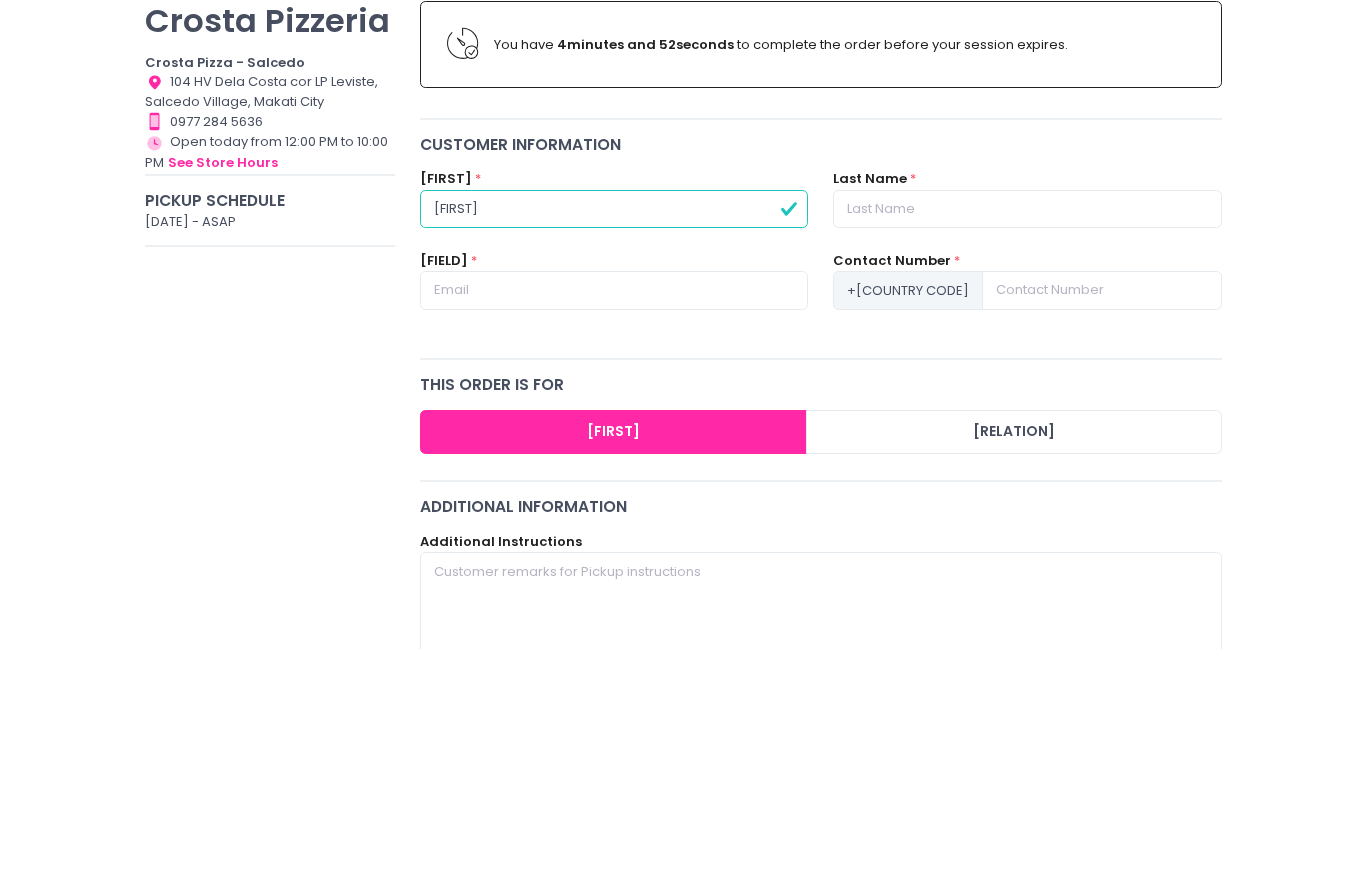 type on "Vicky" 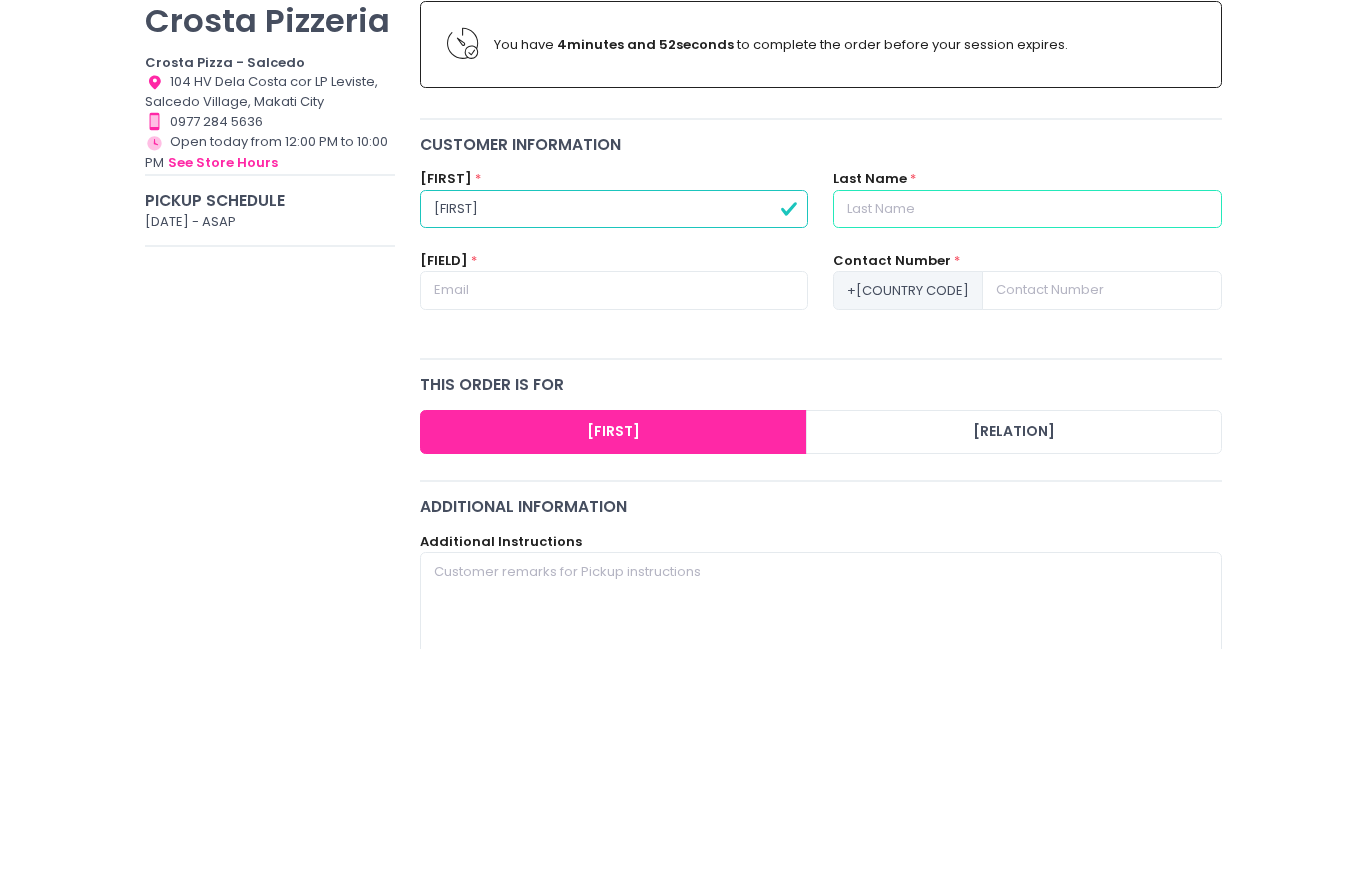 click at bounding box center [1027, 435] 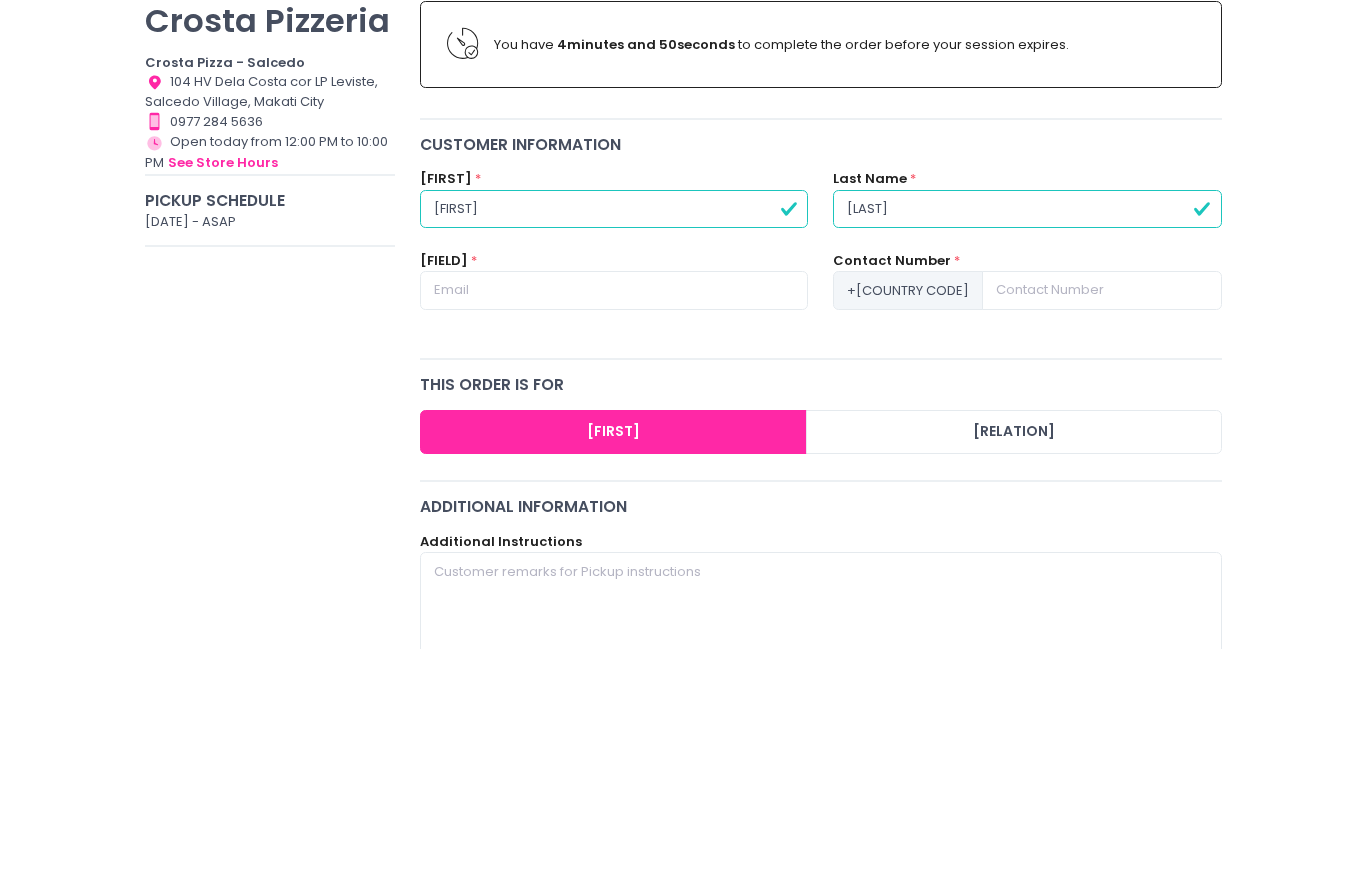 type on "Tan" 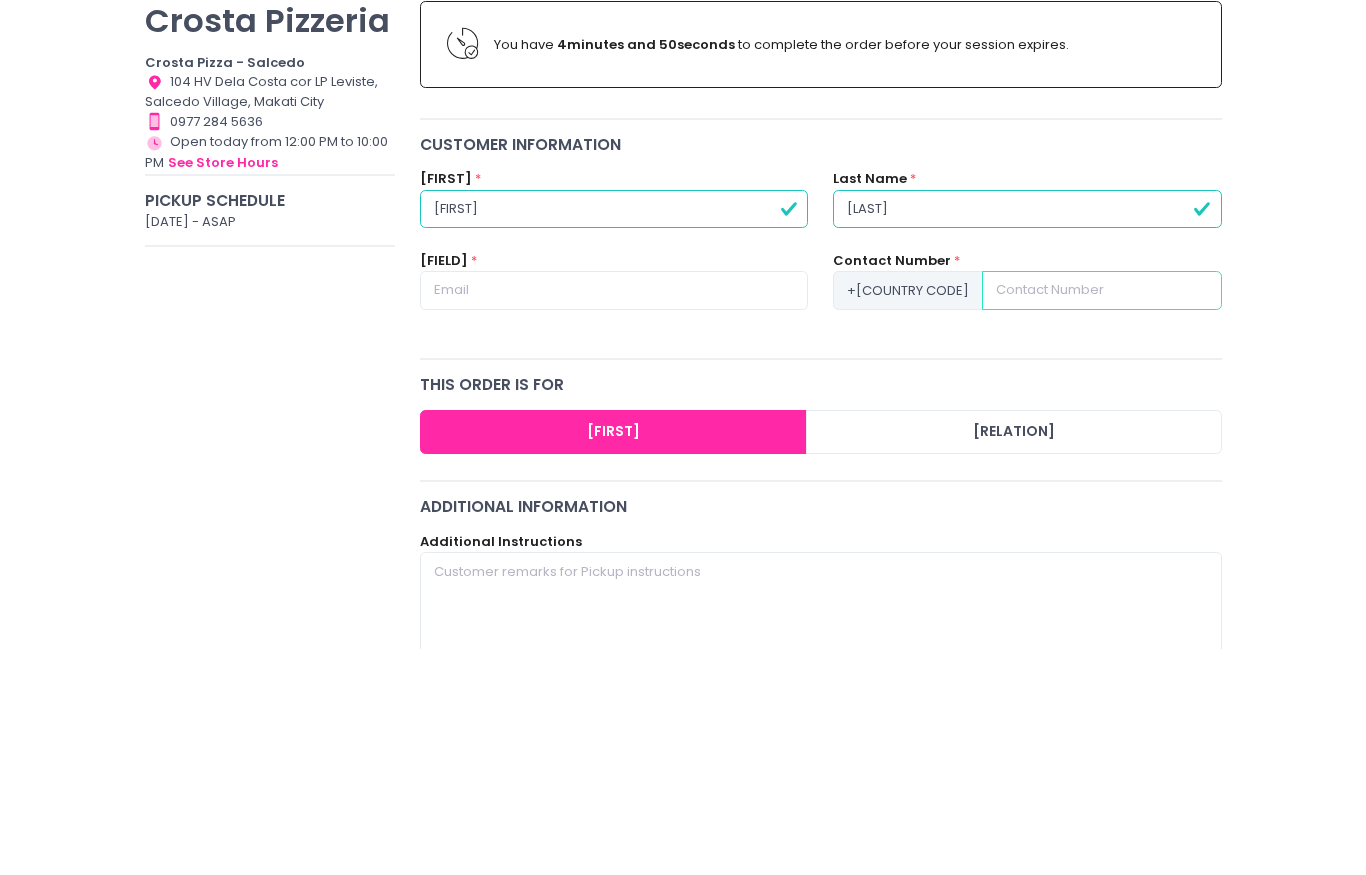 click at bounding box center (1101, 516) 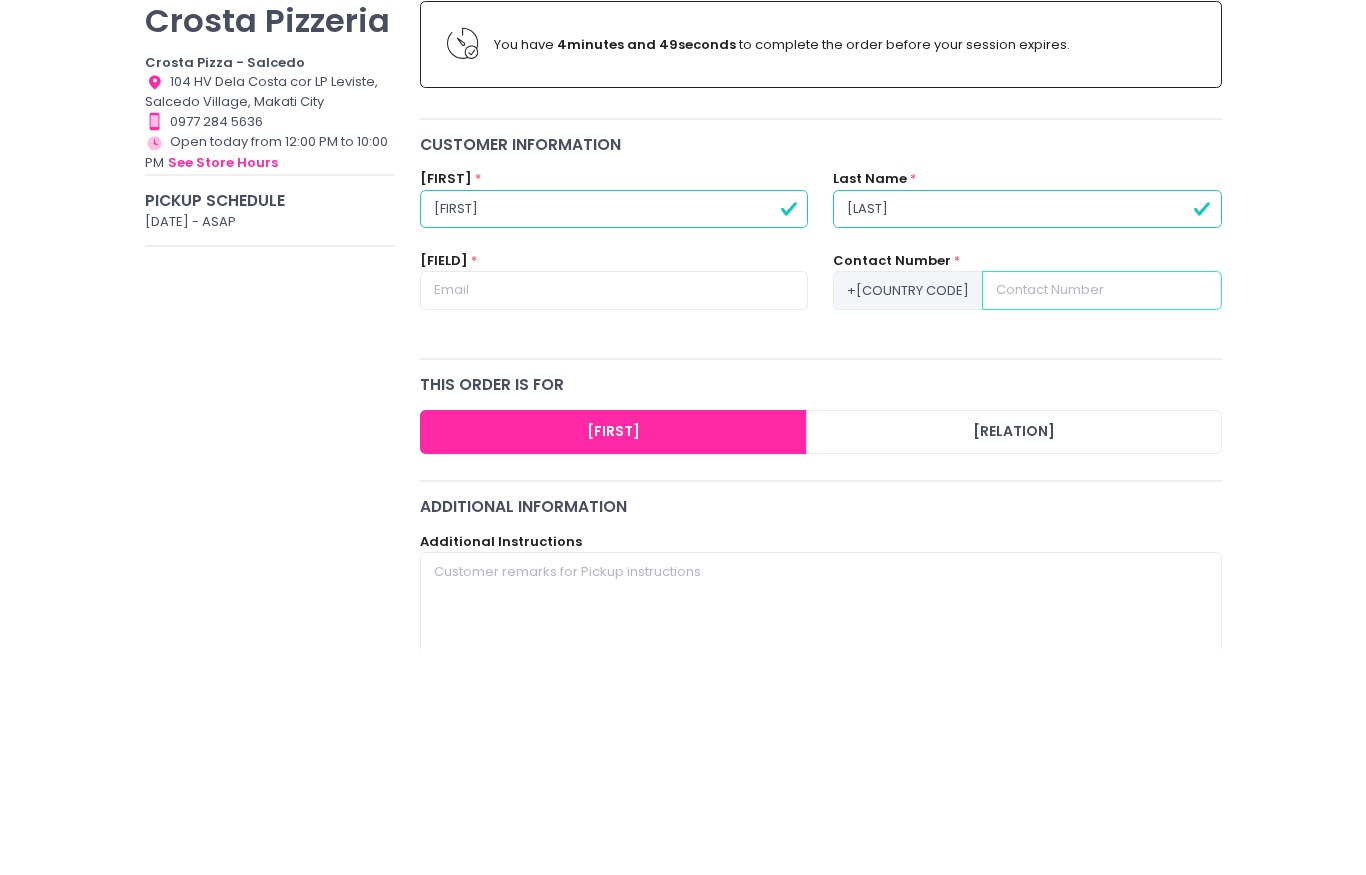 type on "0" 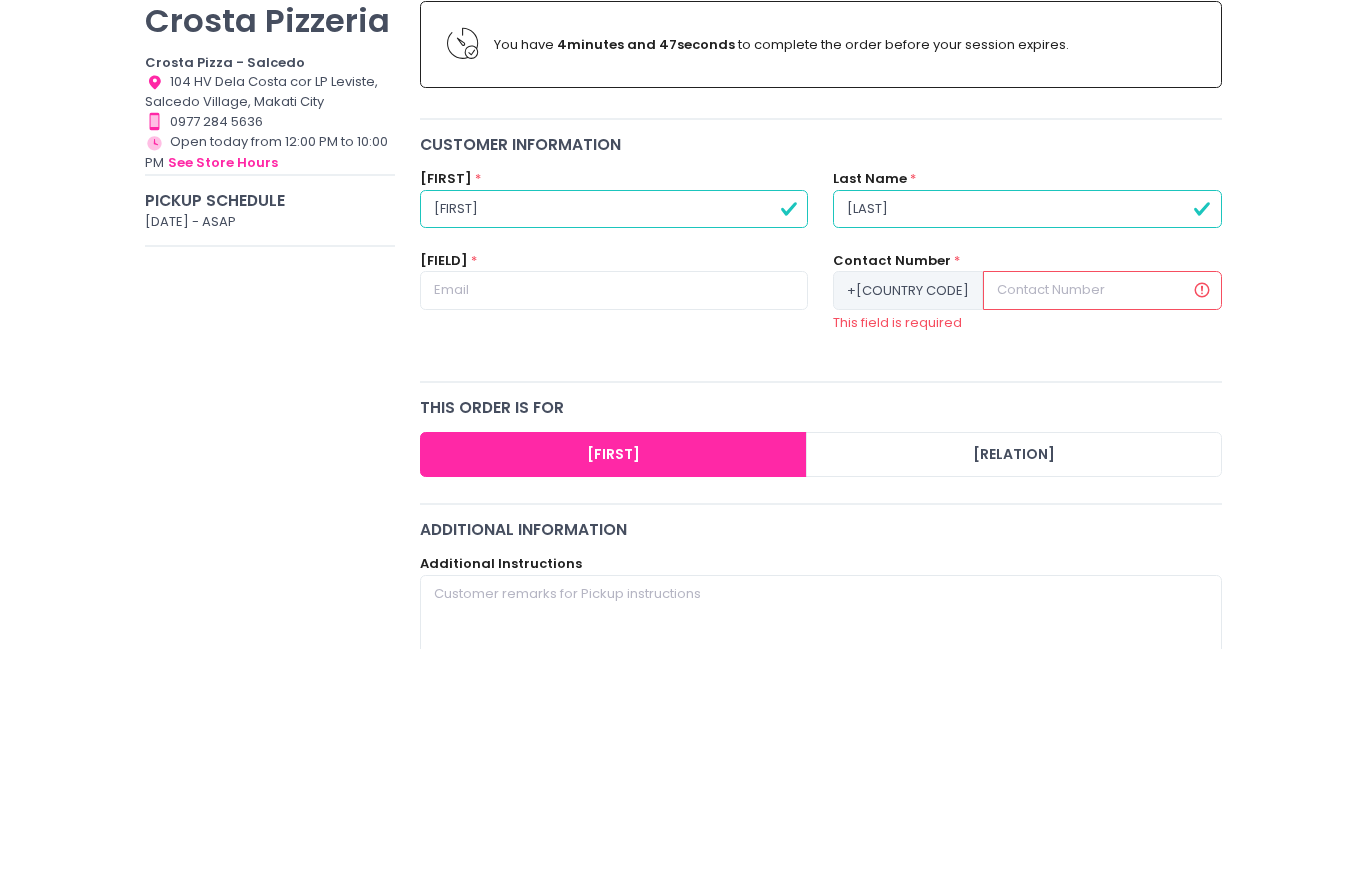 type on "9" 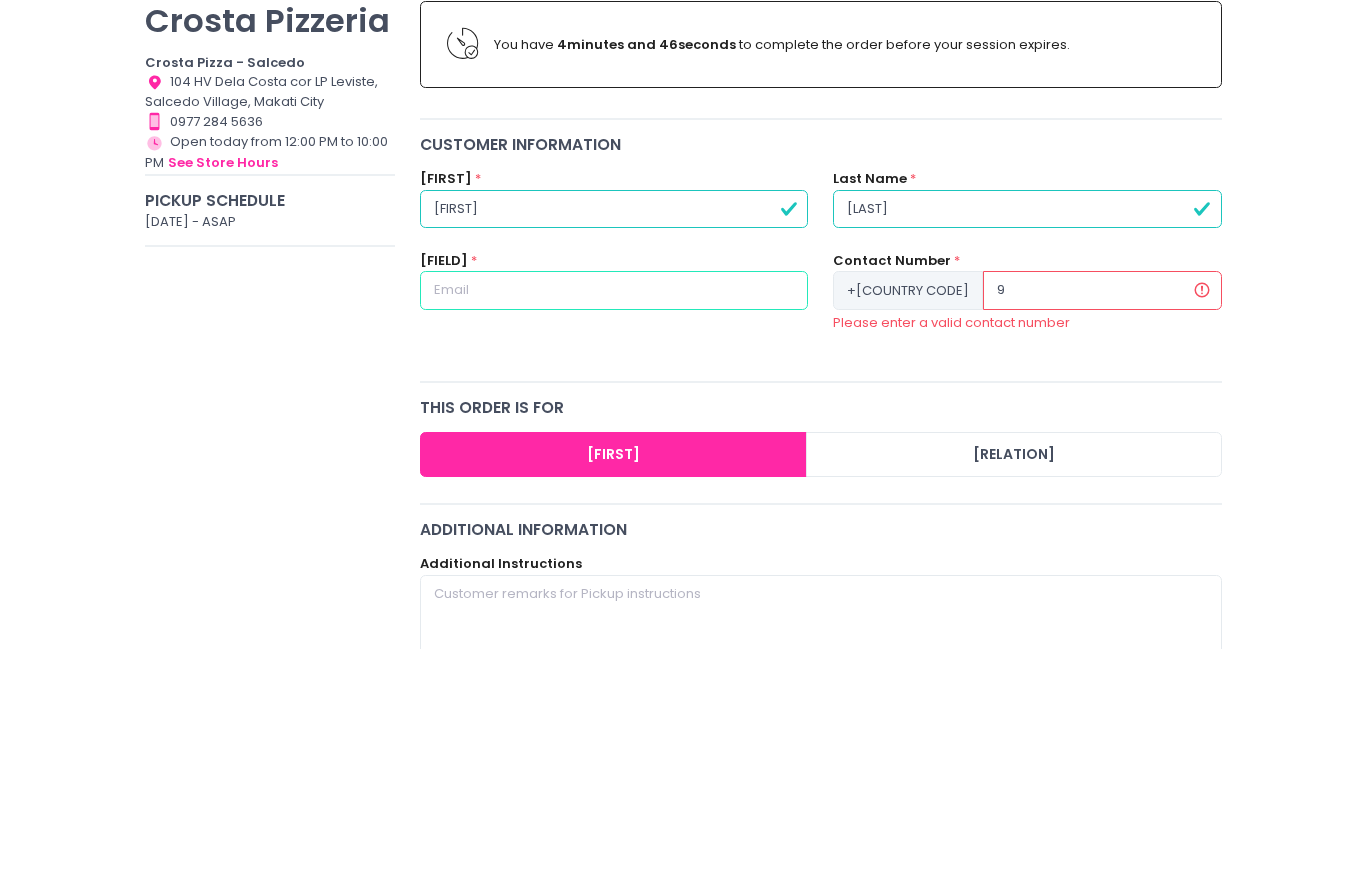 type on "vtc1223@yahoo.co.uk" 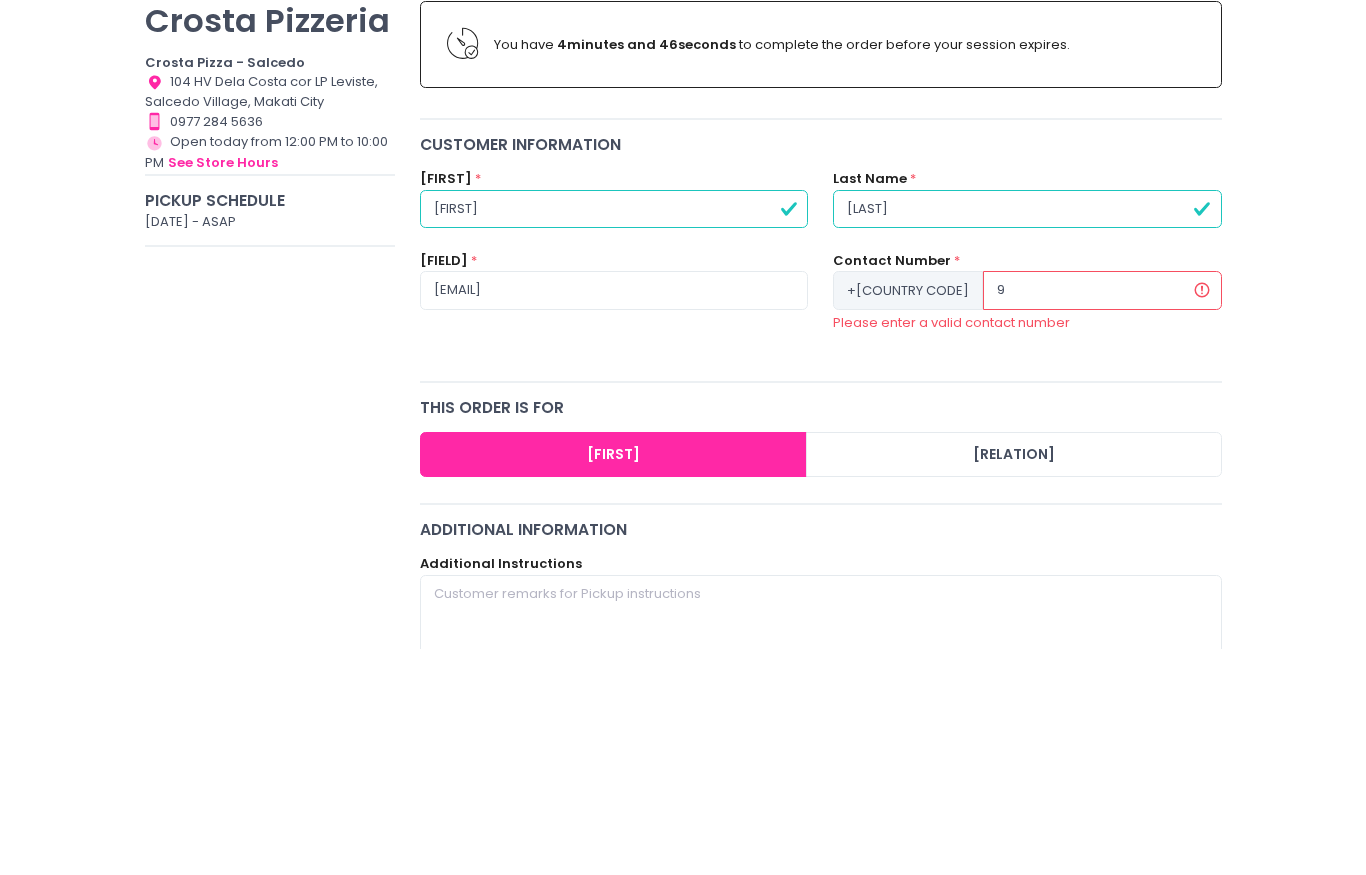 type on "09175376973" 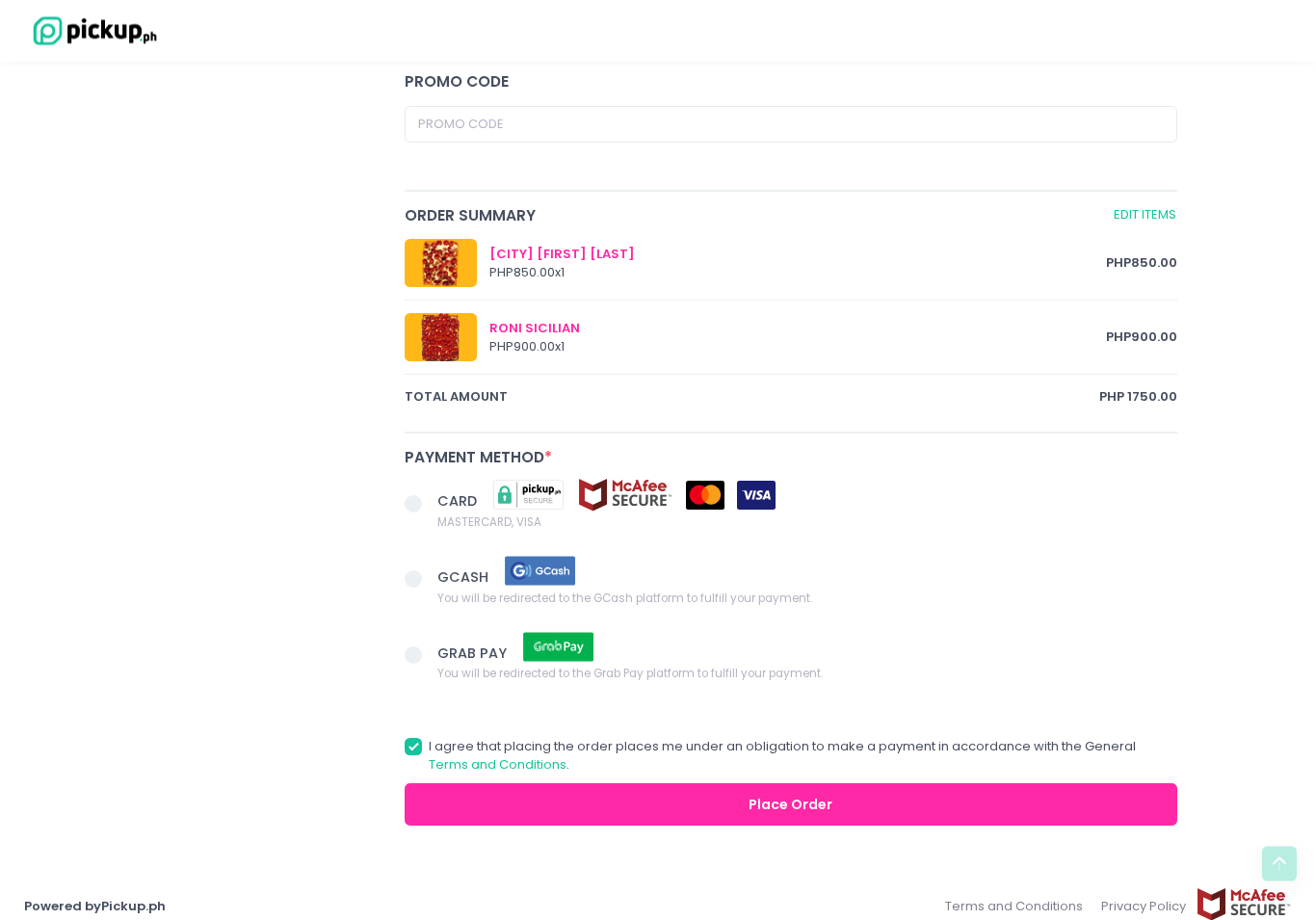 scroll, scrollTop: 856, scrollLeft: 0, axis: vertical 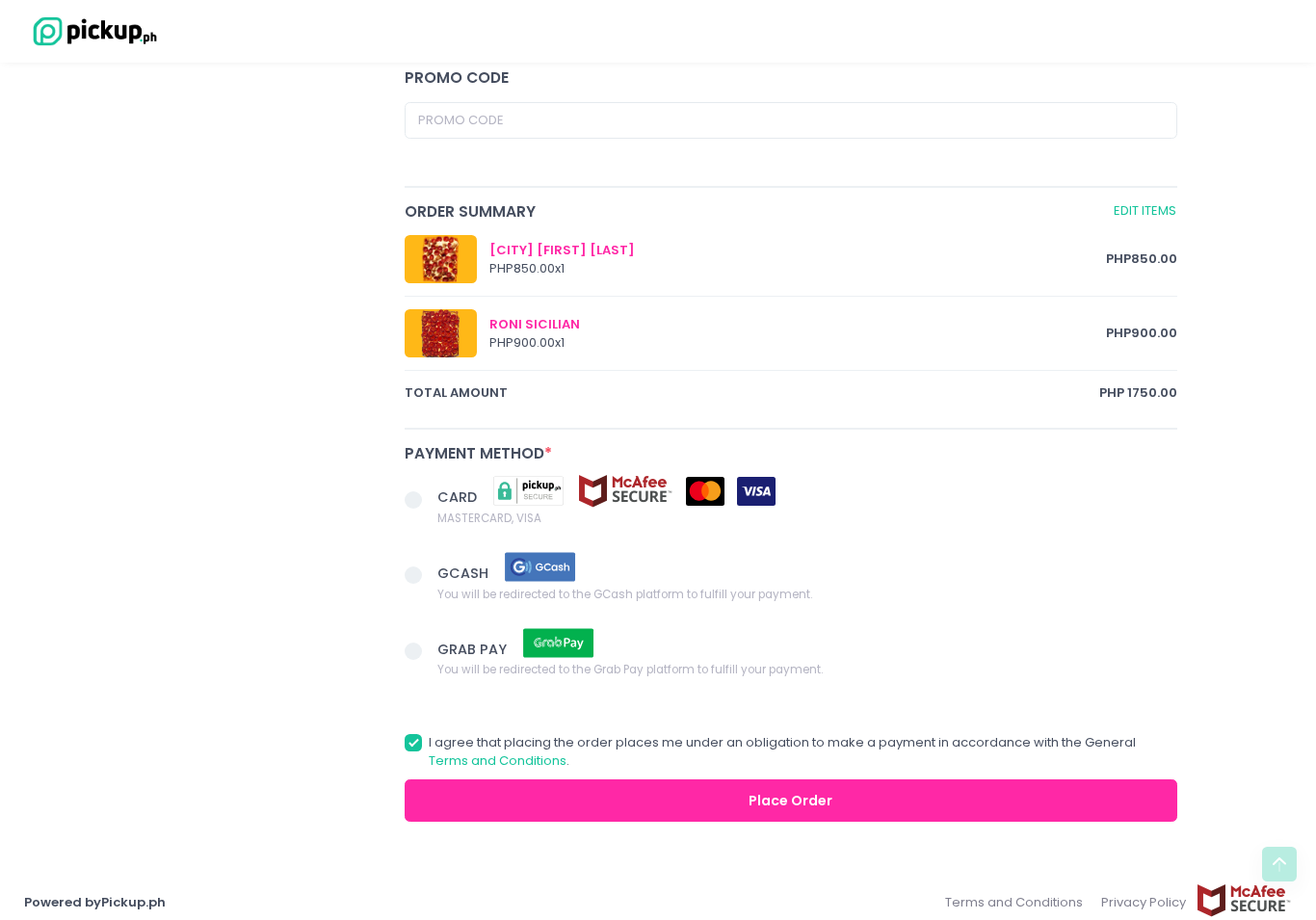 click at bounding box center (421, 577) 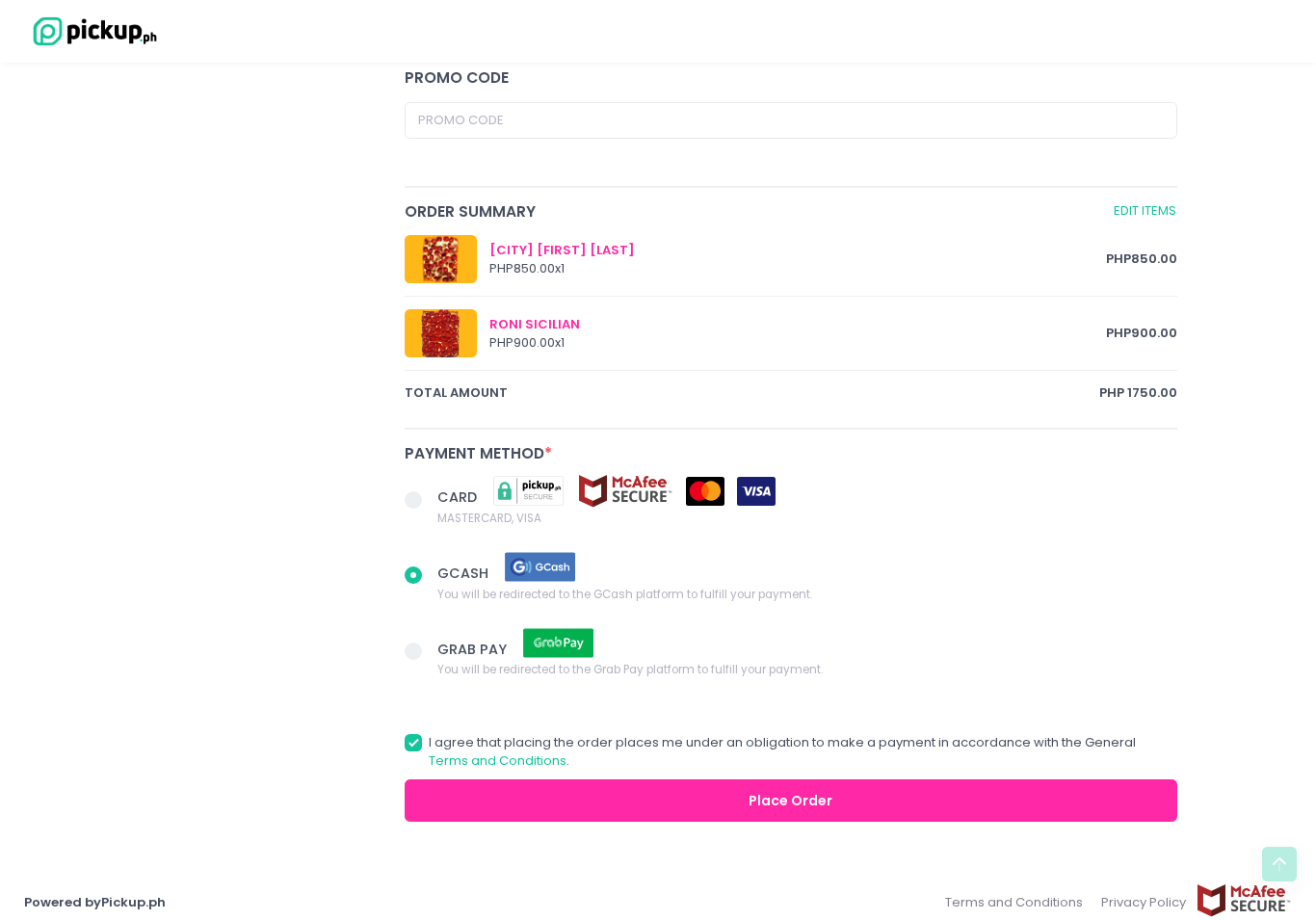 click on "Place Order" at bounding box center (791, 801) 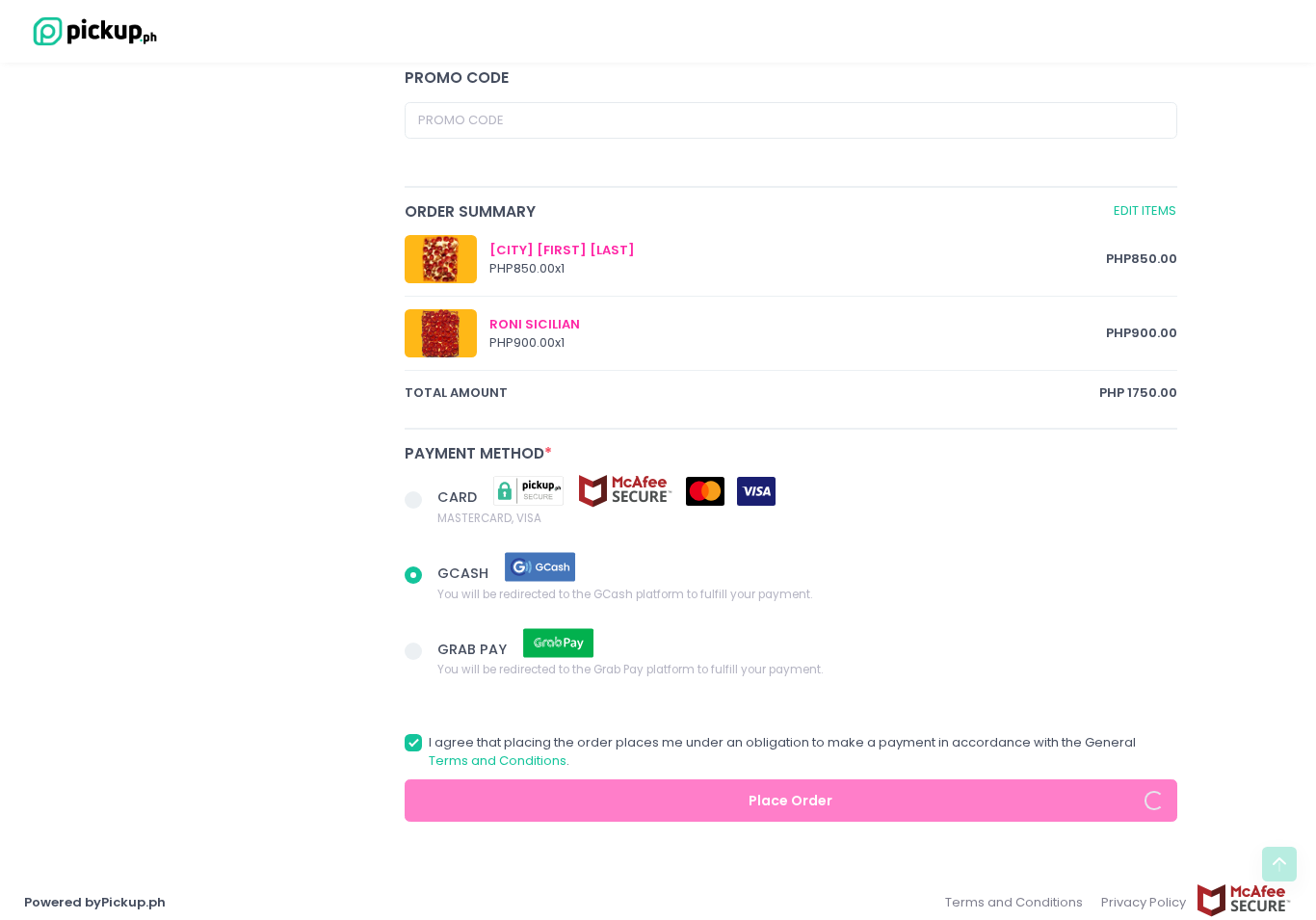 radio on "true" 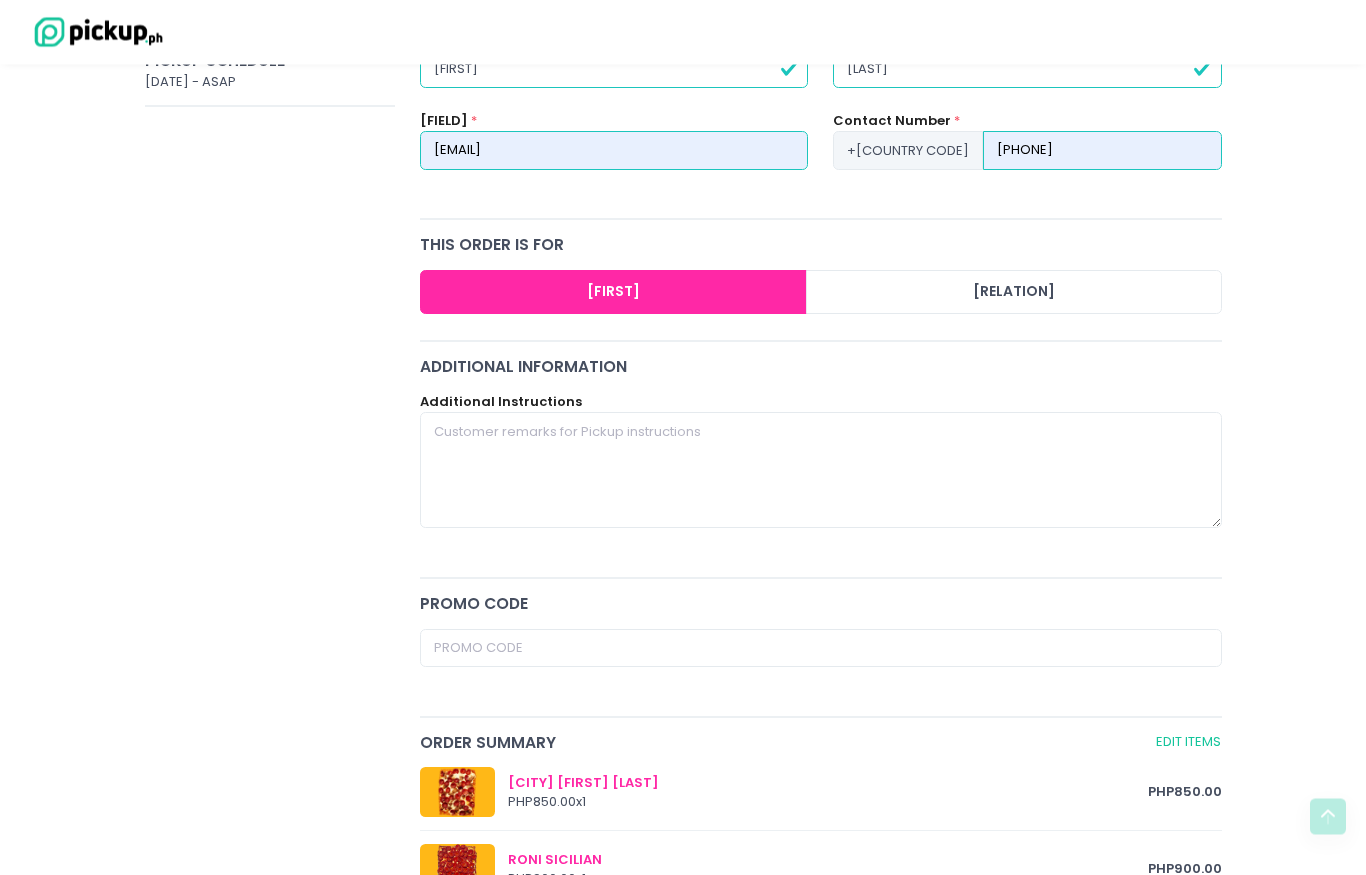 type on "9175376973" 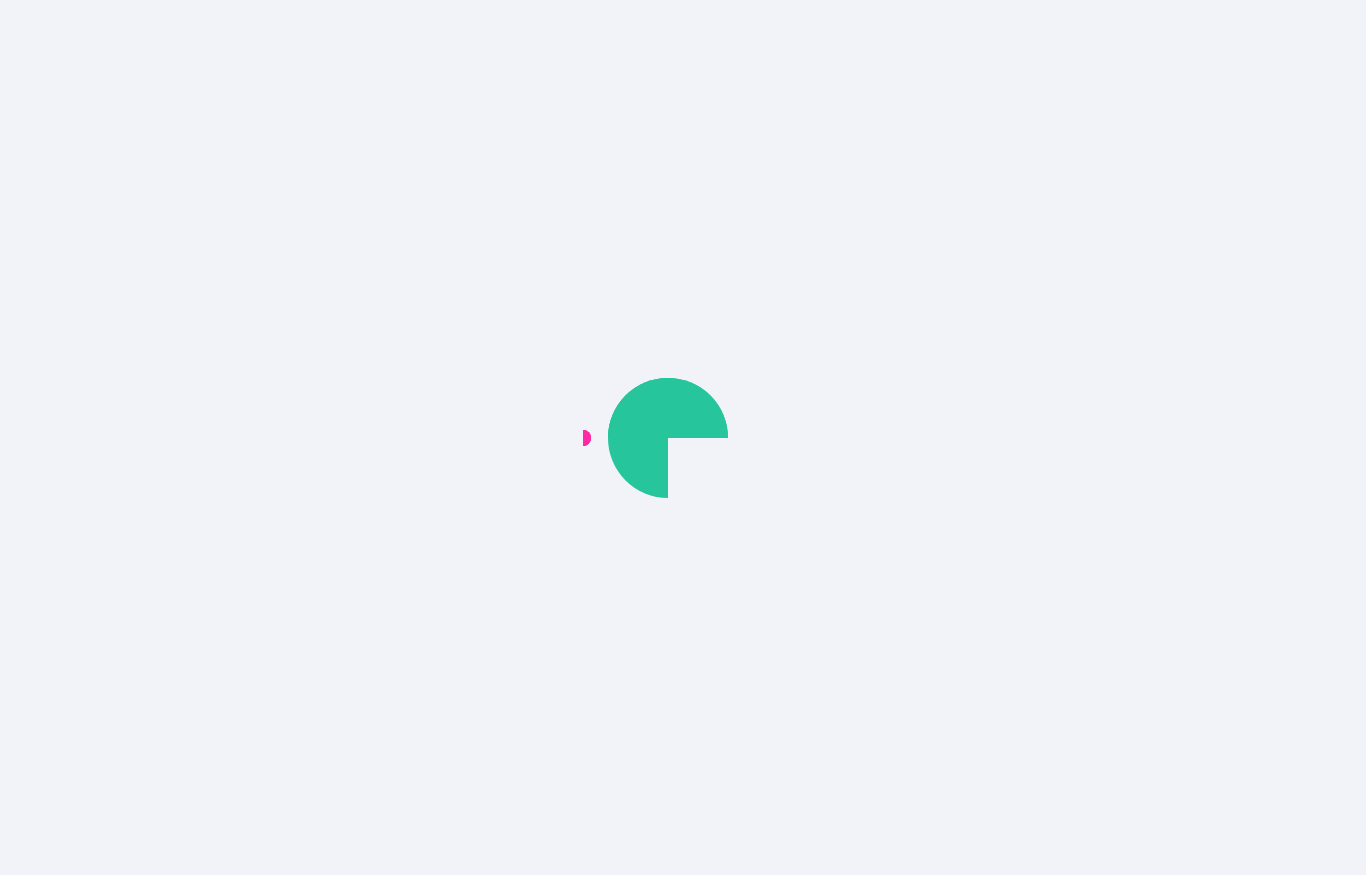 scroll, scrollTop: 0, scrollLeft: 0, axis: both 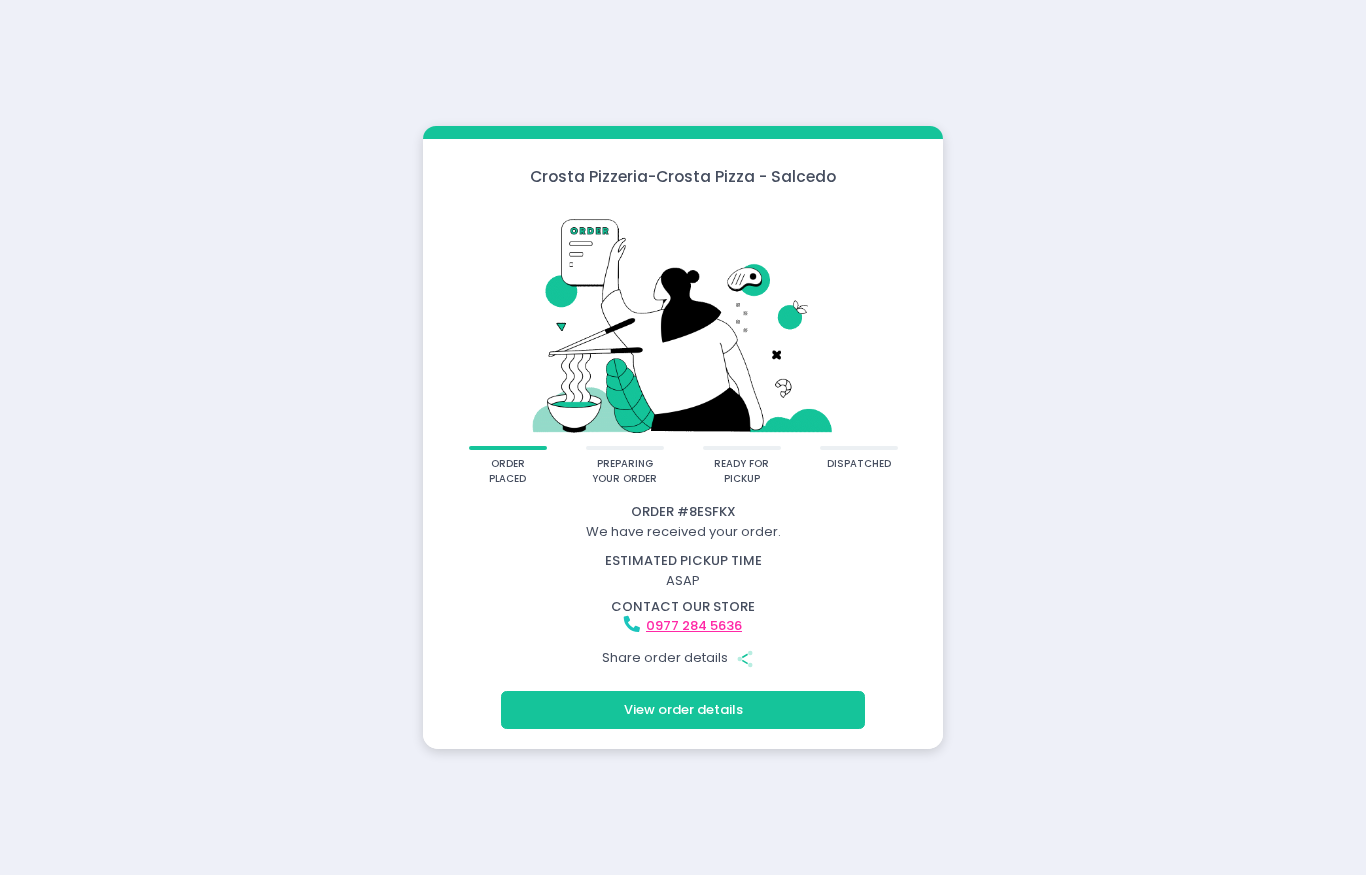 click on "View order details" at bounding box center (683, 710) 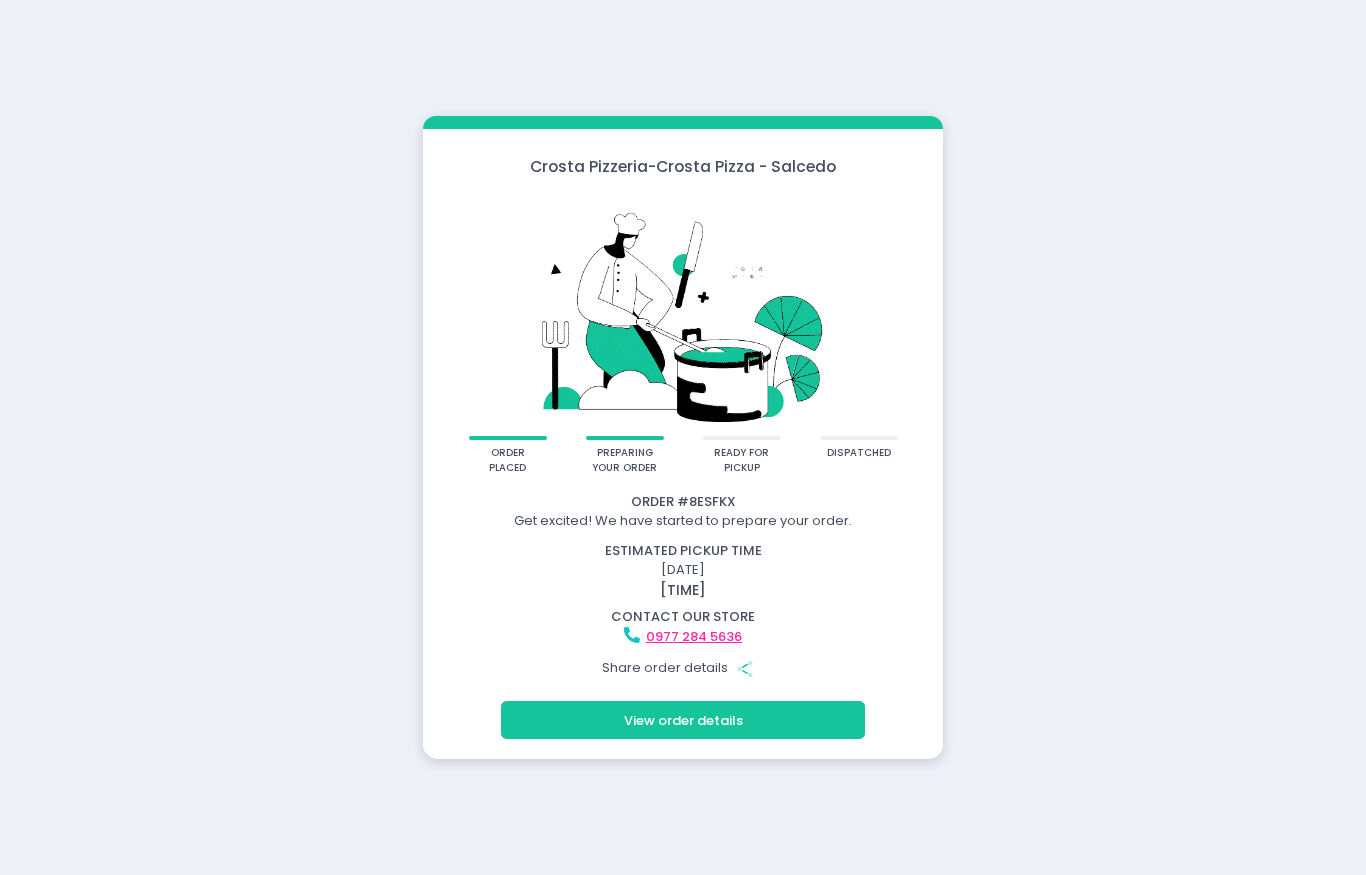 scroll, scrollTop: 0, scrollLeft: 0, axis: both 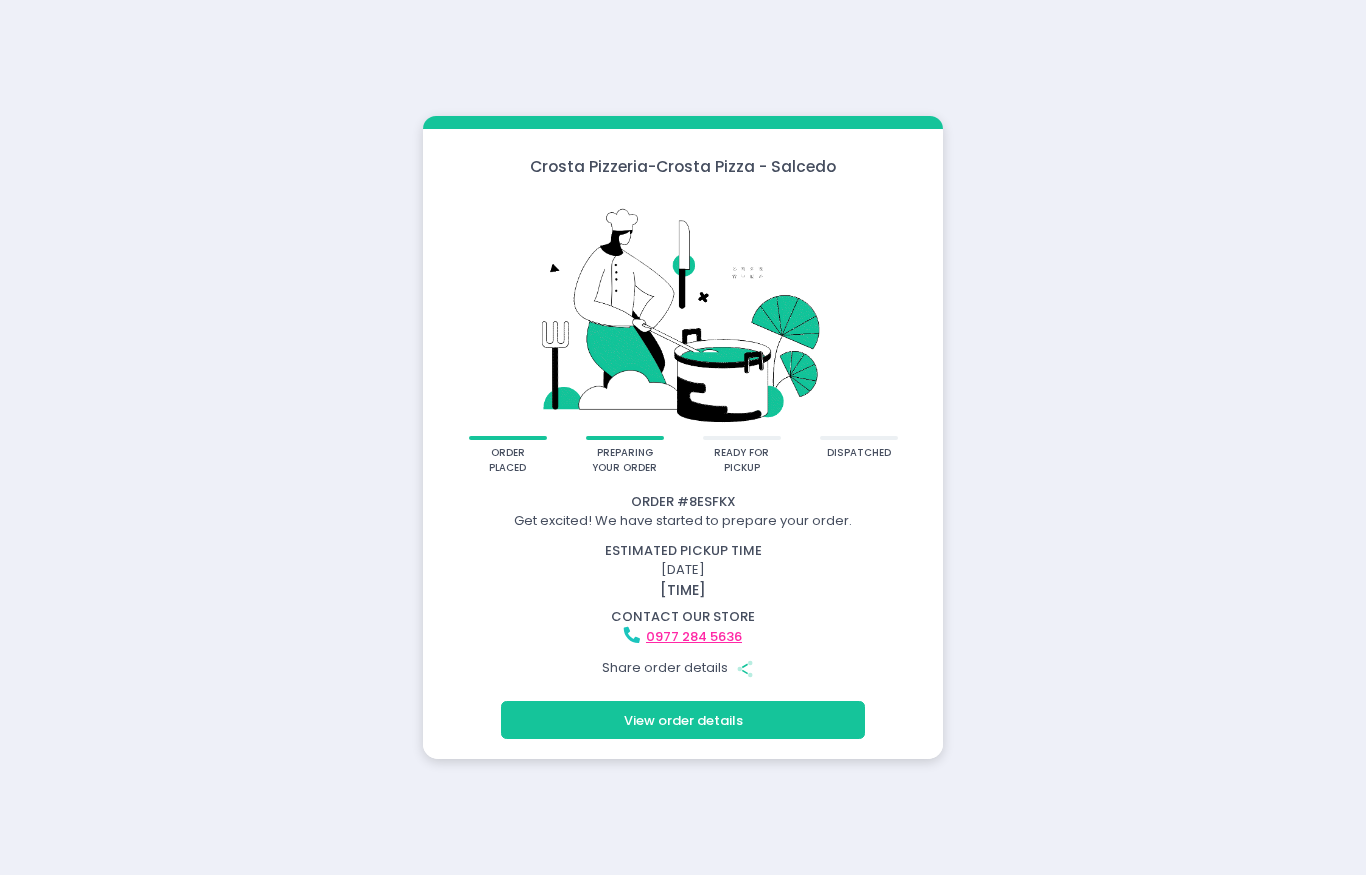 click on "View order details" at bounding box center [683, 725] 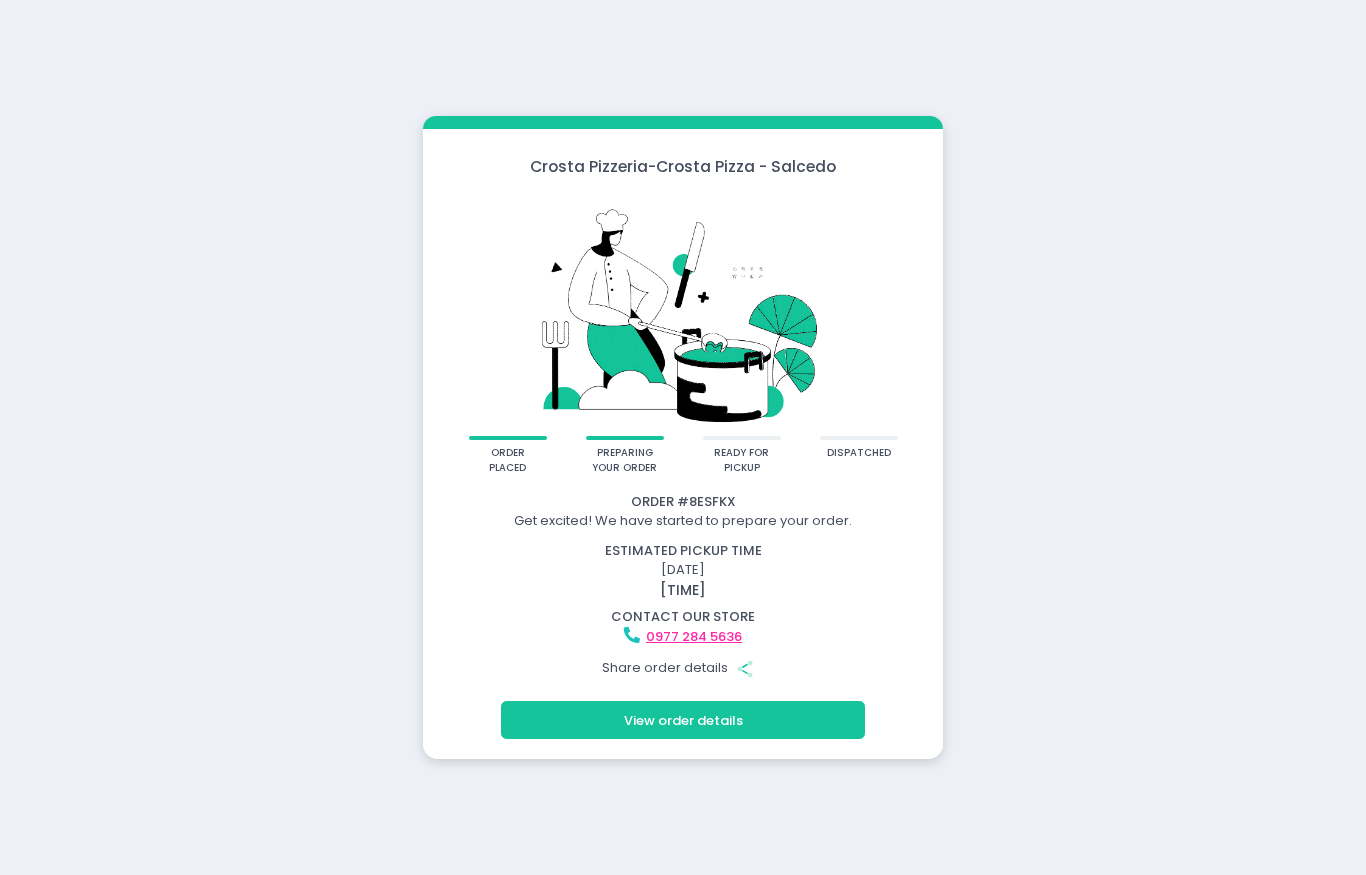 click on "View order details" at bounding box center (683, 720) 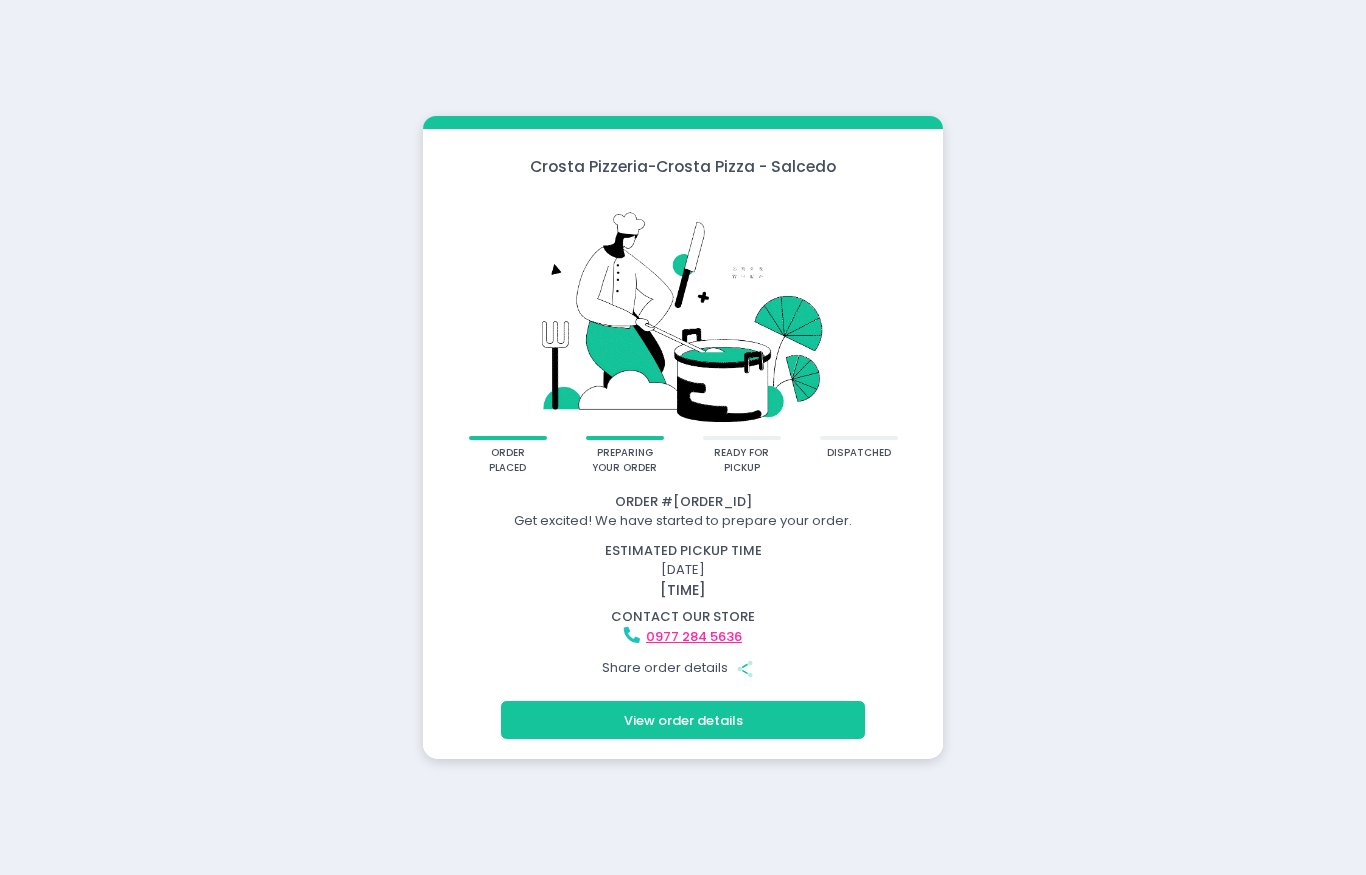 scroll, scrollTop: 0, scrollLeft: 0, axis: both 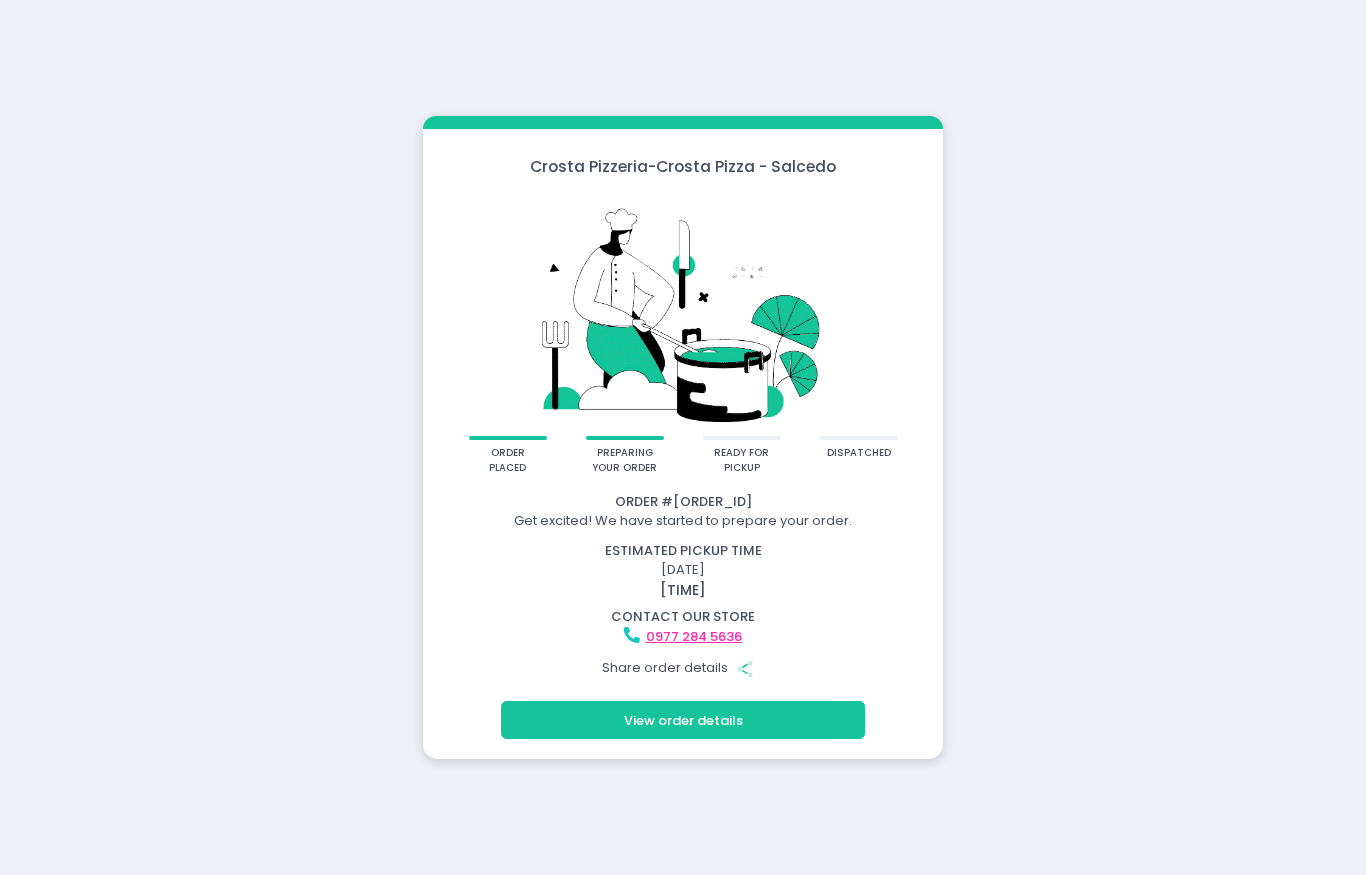click on "View order details" at bounding box center [683, 720] 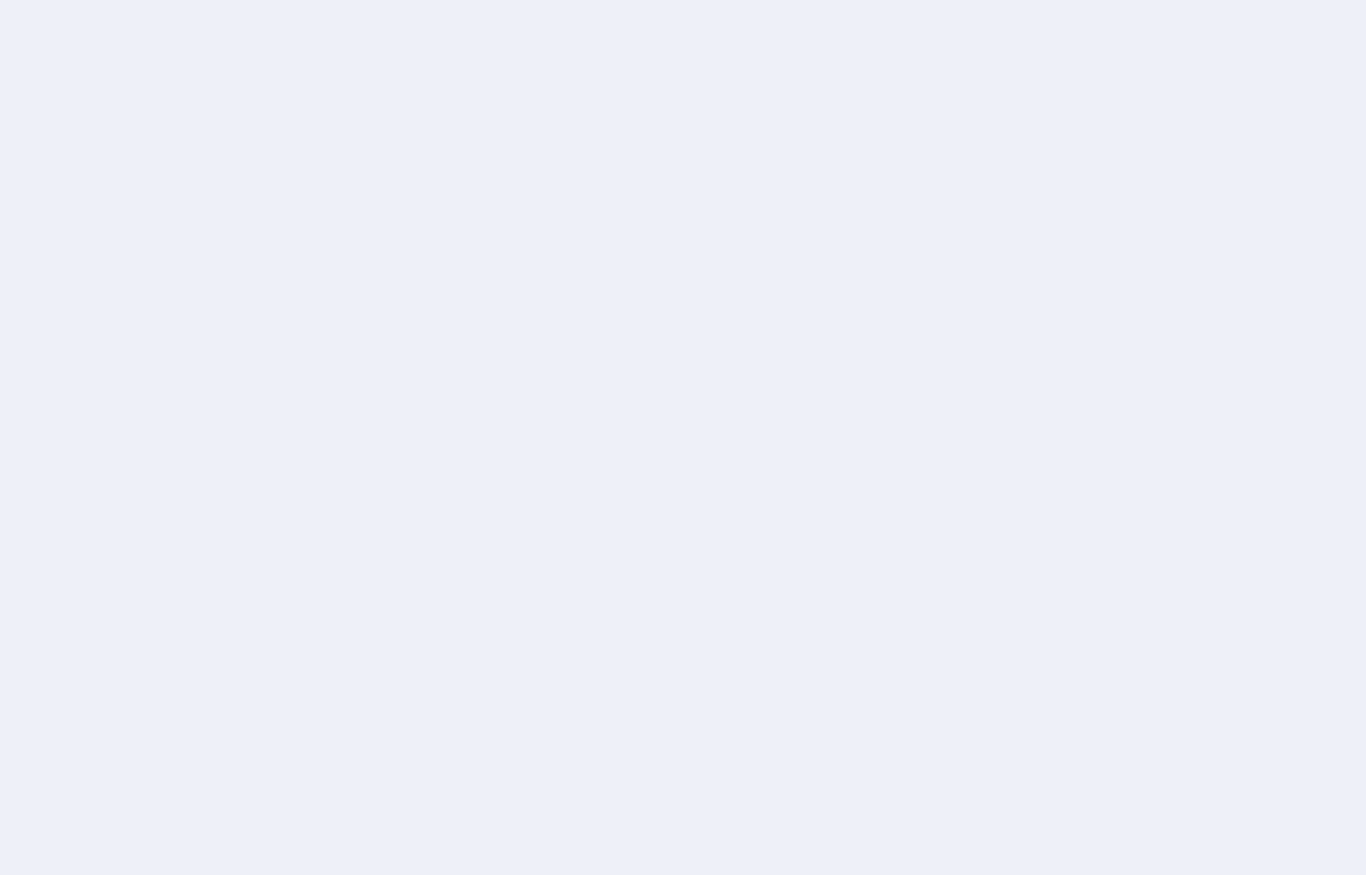 click at bounding box center [683, 437] 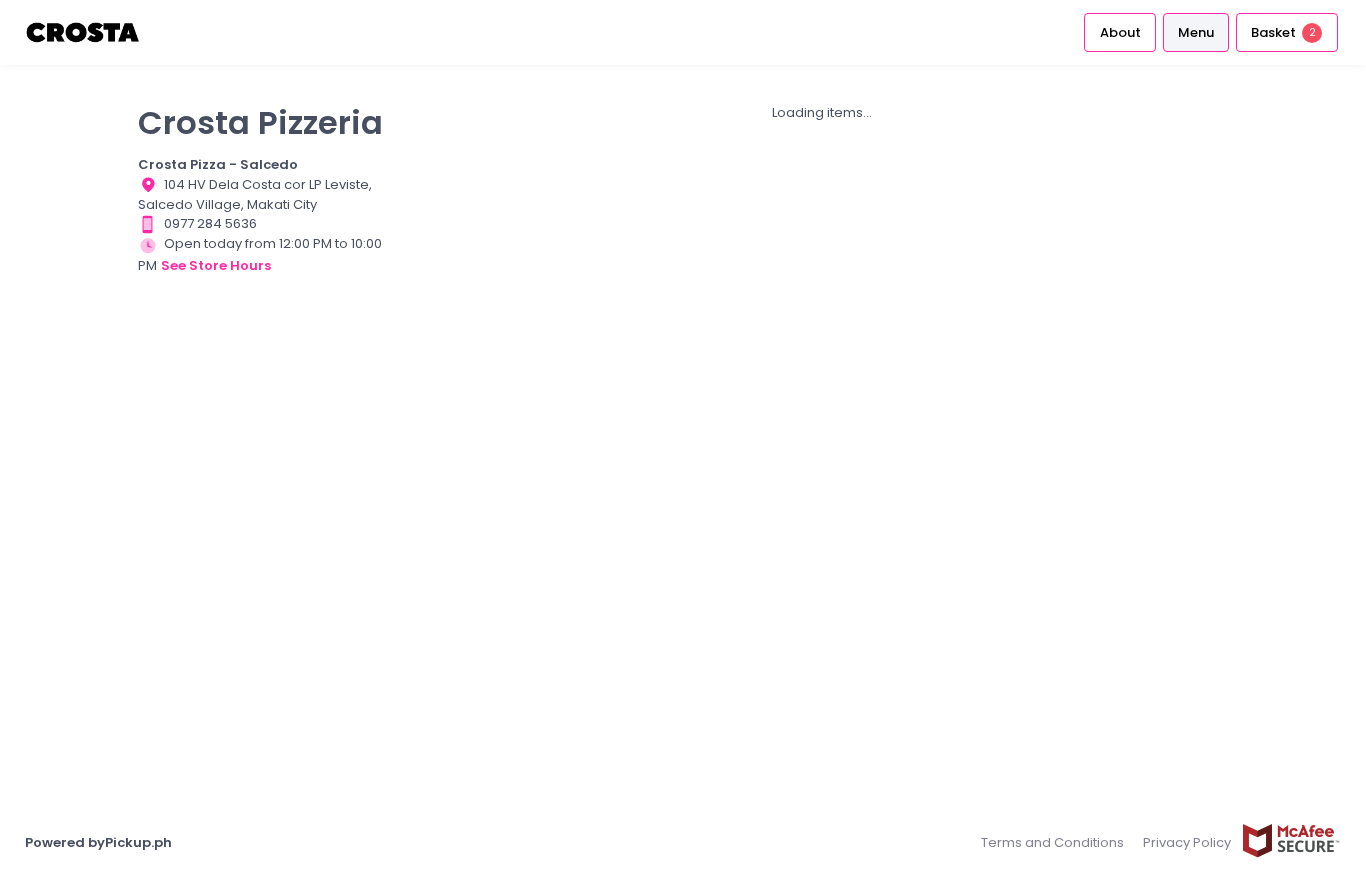 scroll, scrollTop: 0, scrollLeft: 0, axis: both 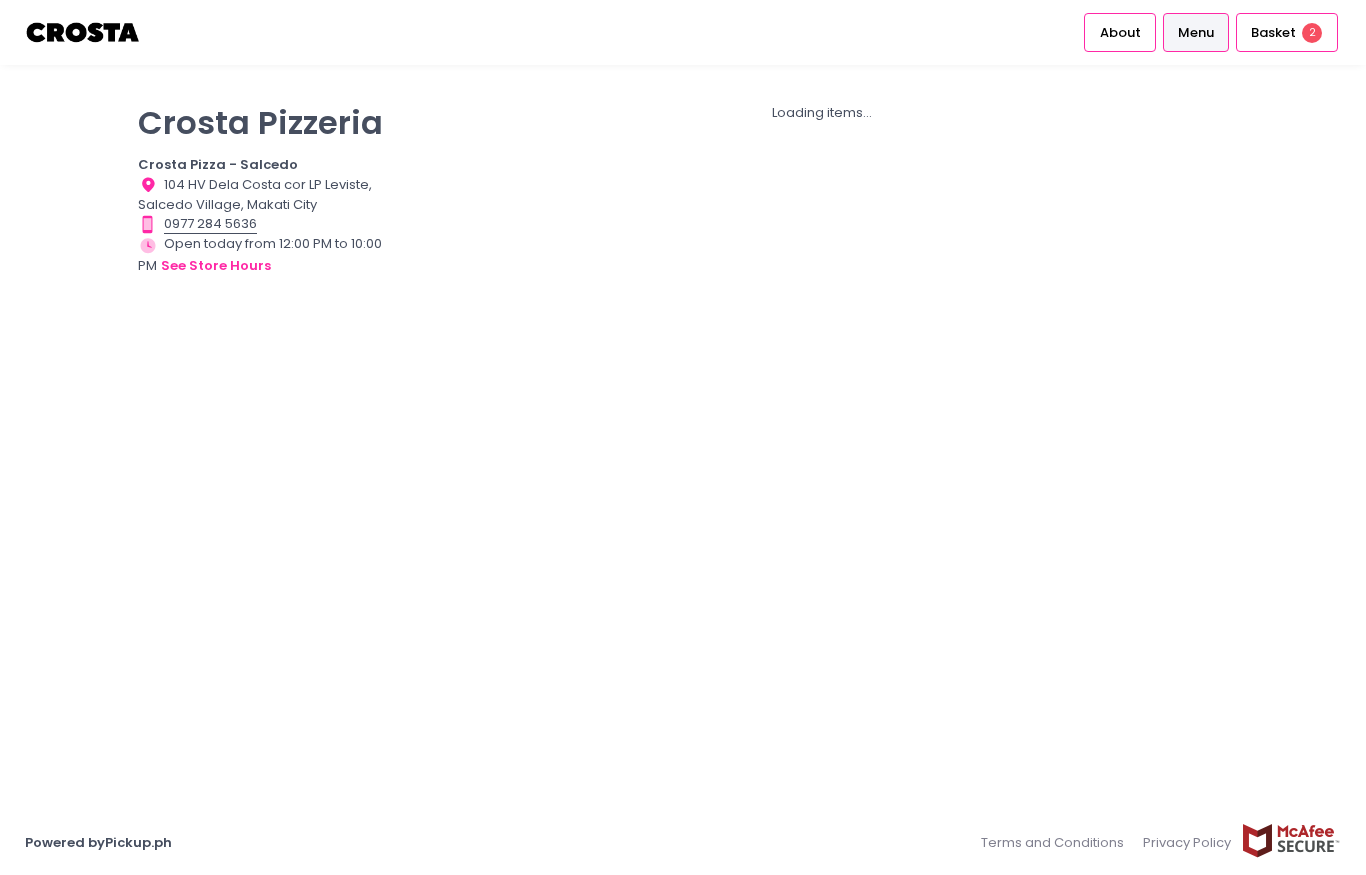 click at bounding box center [83, 32] 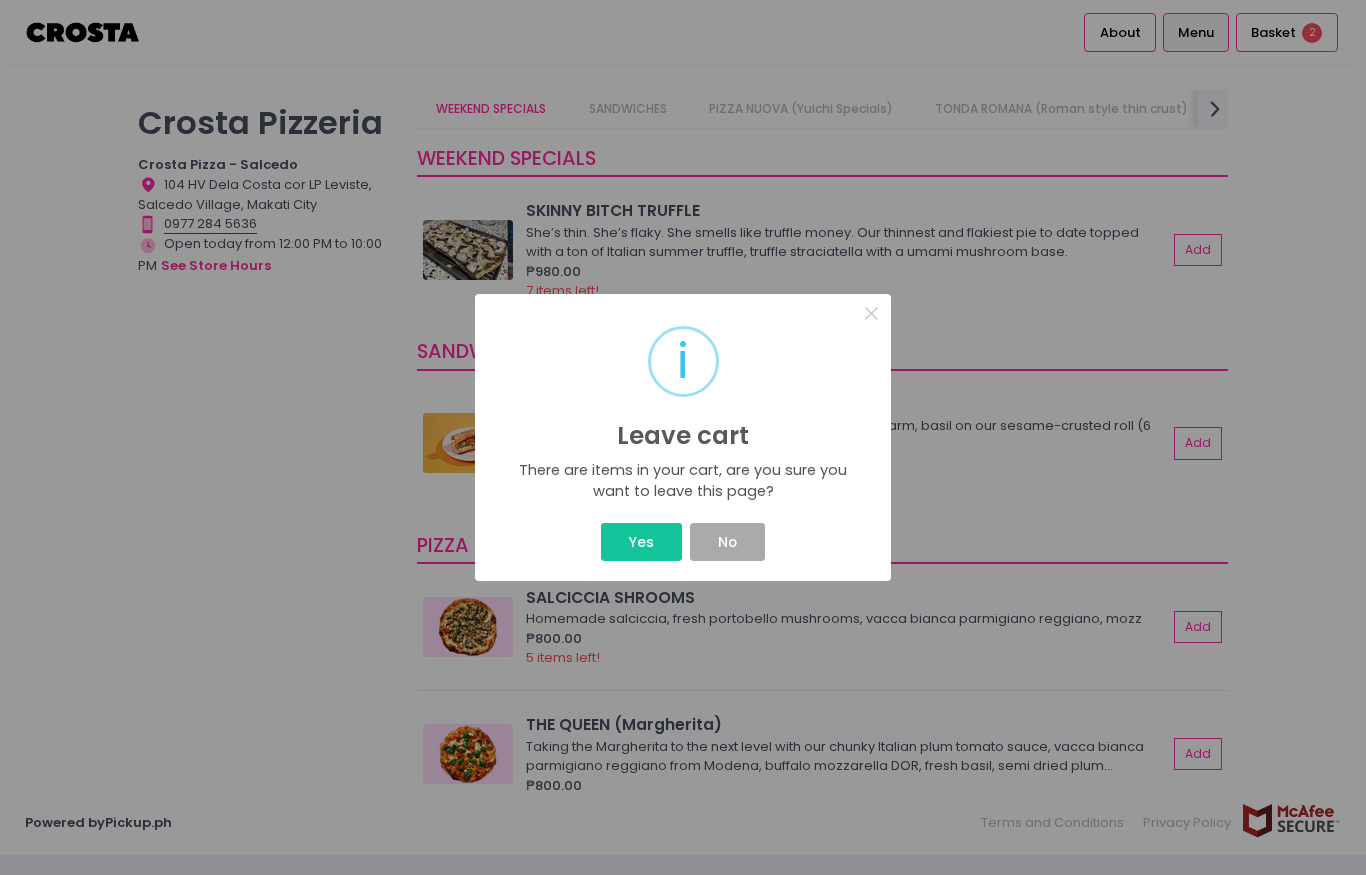 click on "Yes" at bounding box center (641, 542) 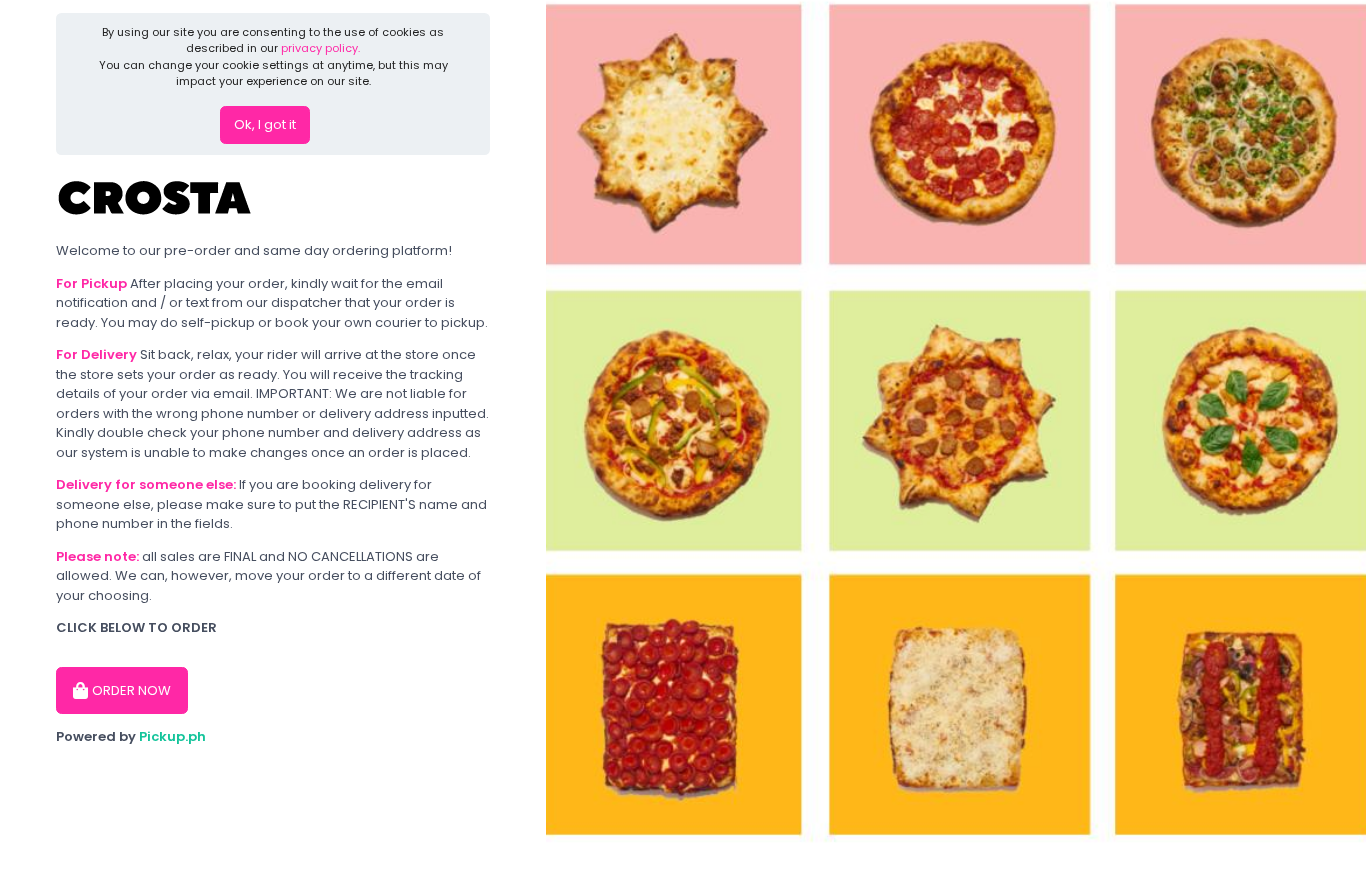 scroll, scrollTop: 0, scrollLeft: 0, axis: both 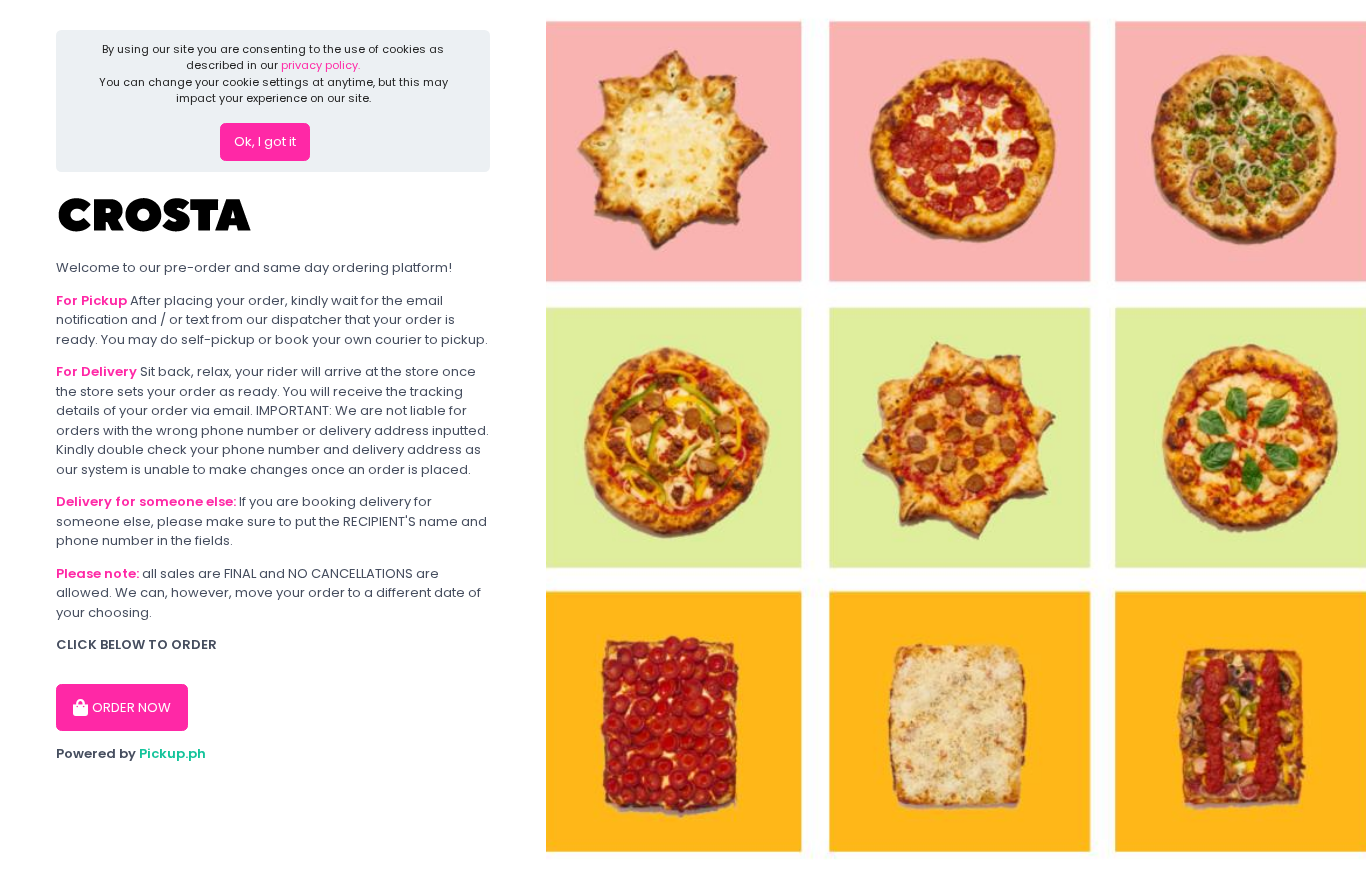 click on "Ok, I got it" at bounding box center (265, 142) 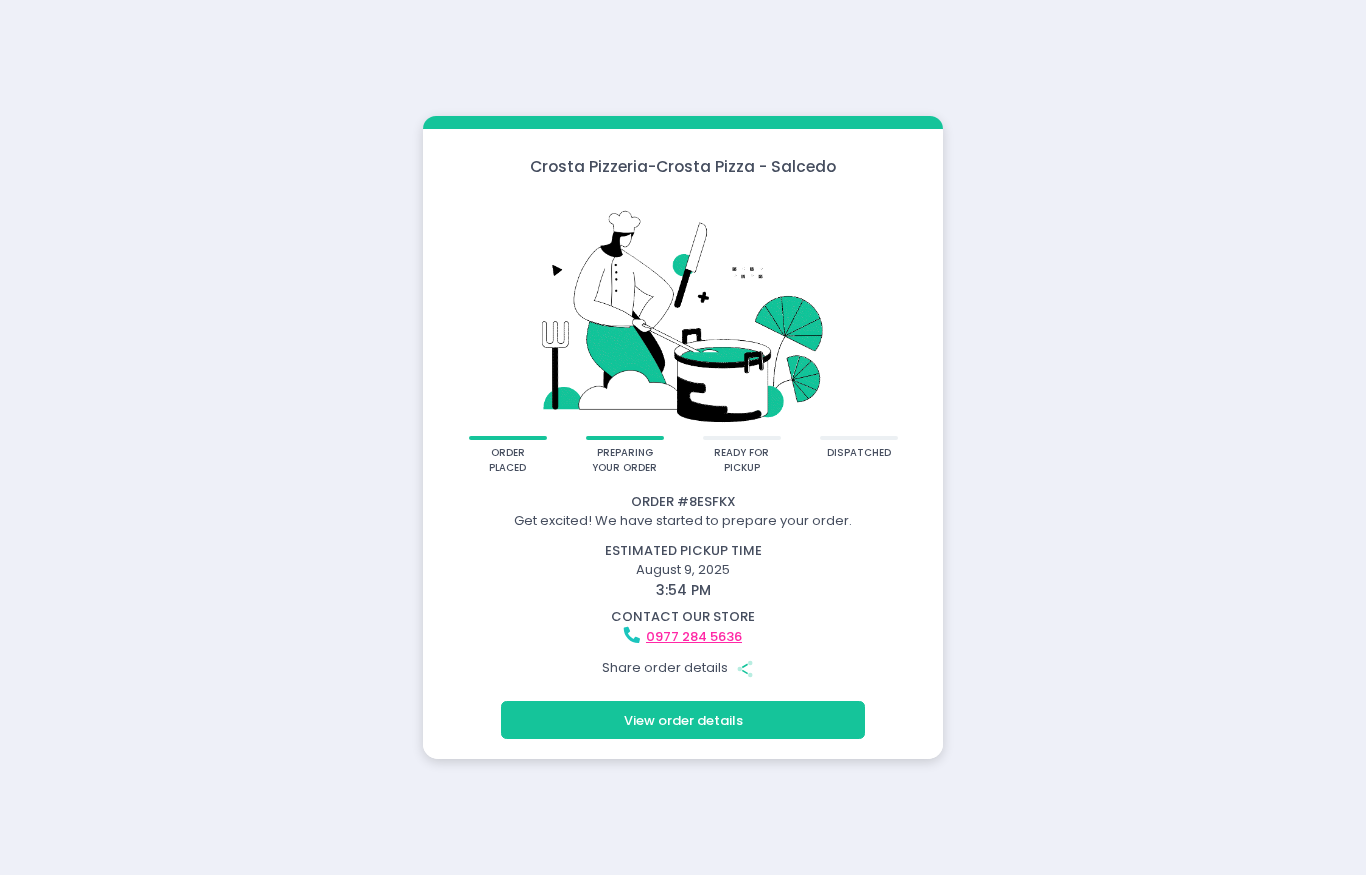 scroll, scrollTop: 0, scrollLeft: 0, axis: both 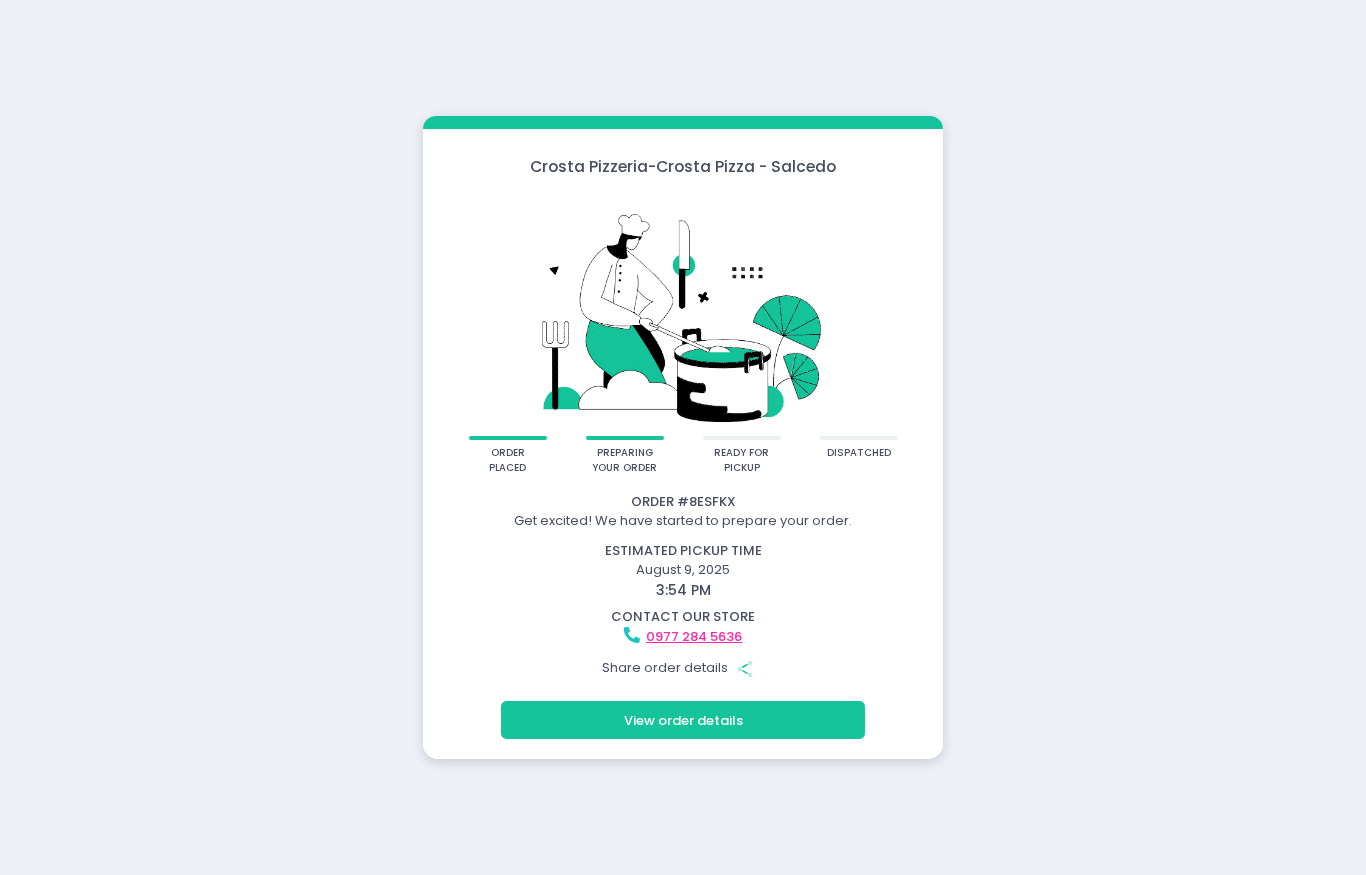 click on "View order details" at bounding box center [683, 720] 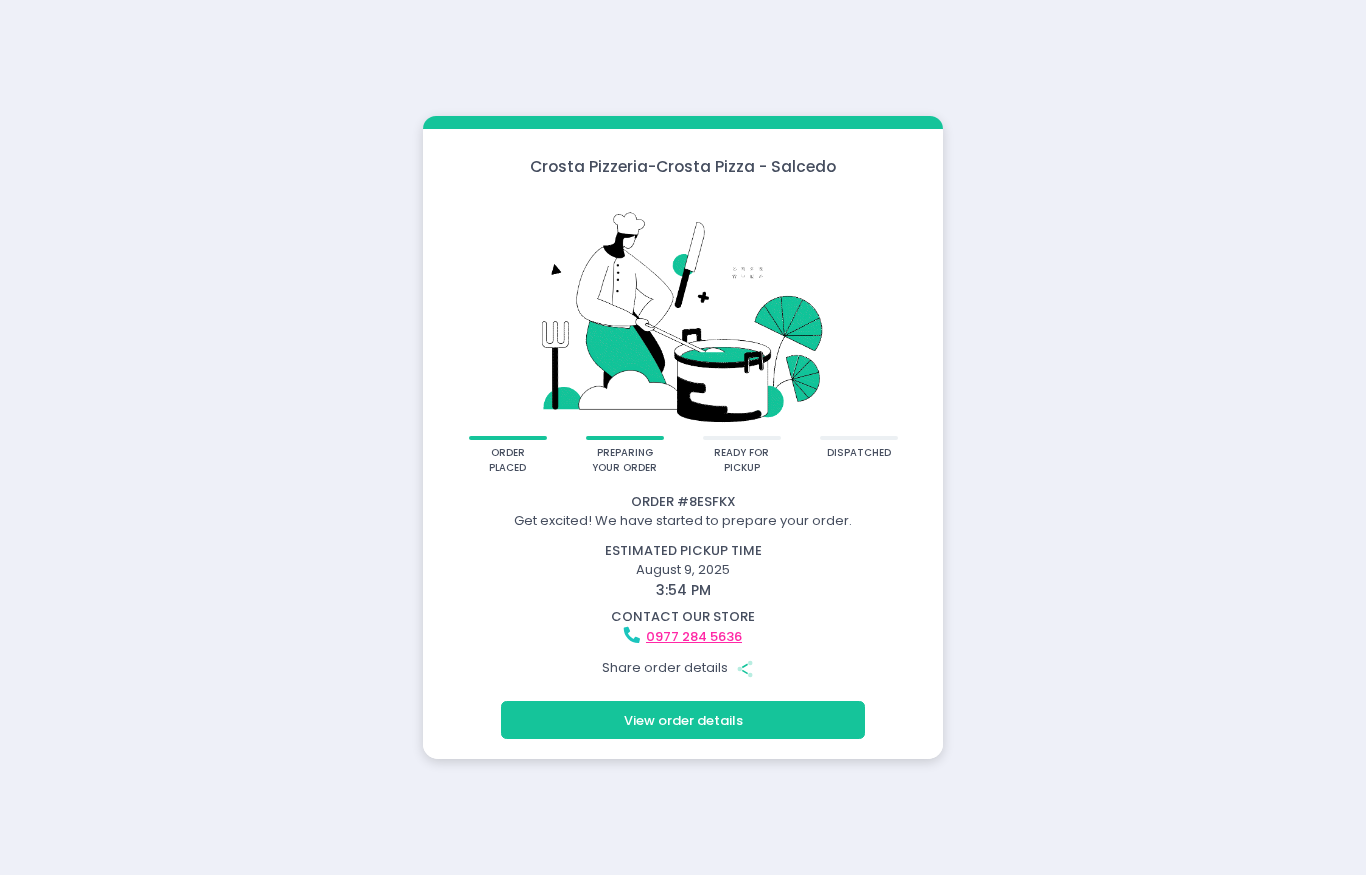 scroll, scrollTop: 0, scrollLeft: 0, axis: both 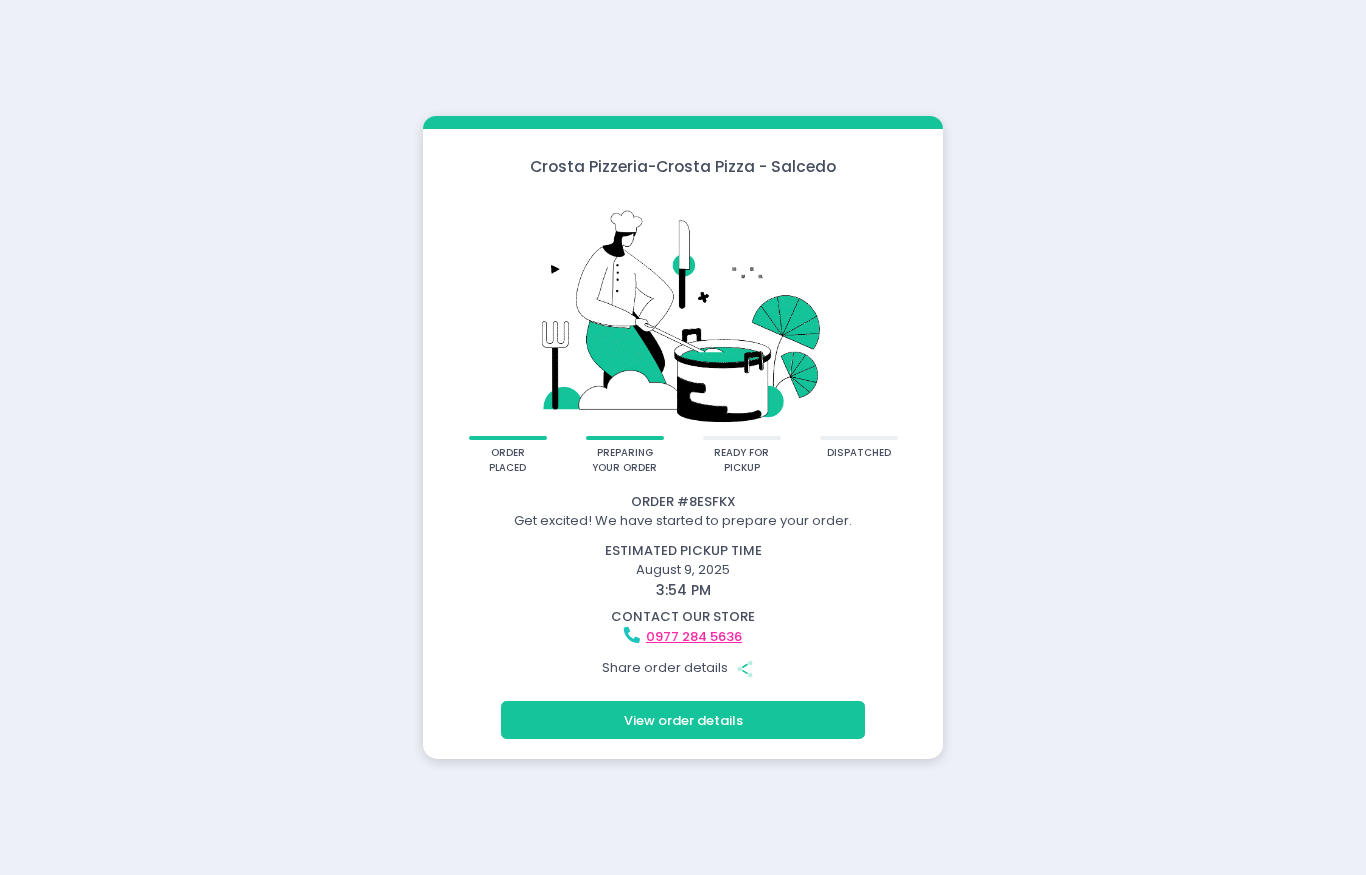 click on "View order details" at bounding box center [683, 720] 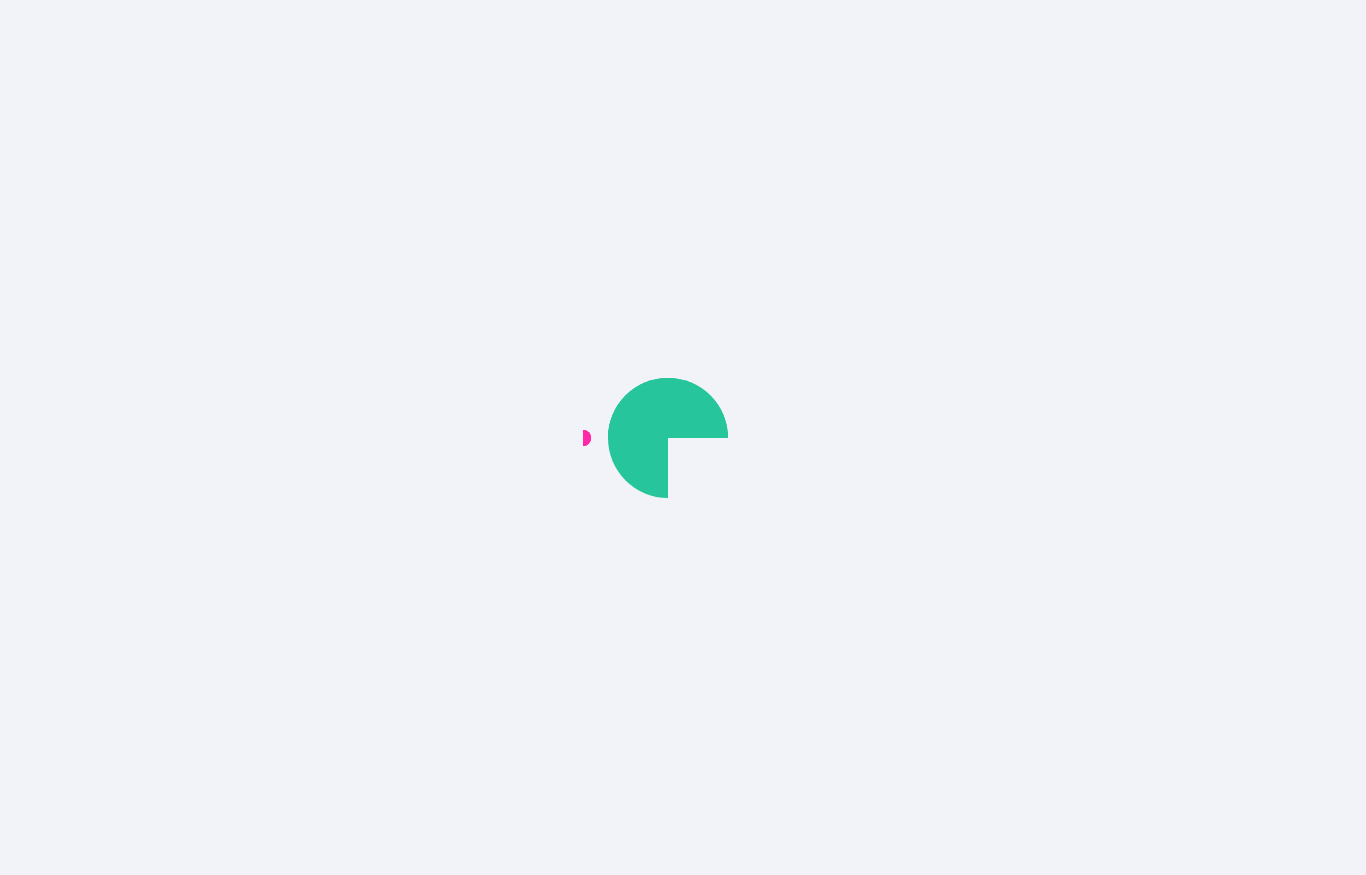 scroll, scrollTop: 0, scrollLeft: 0, axis: both 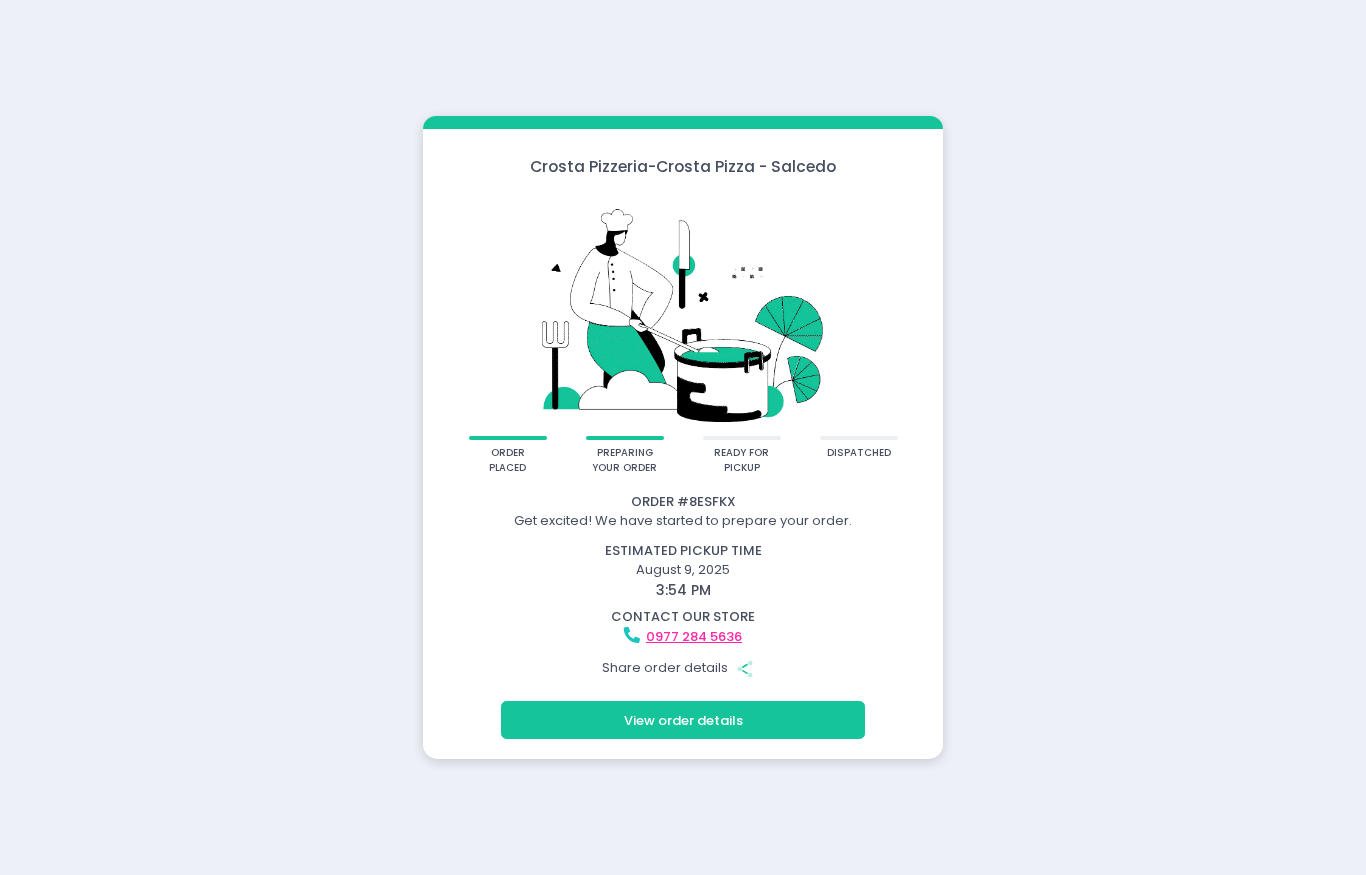click on "View order details" at bounding box center [683, 720] 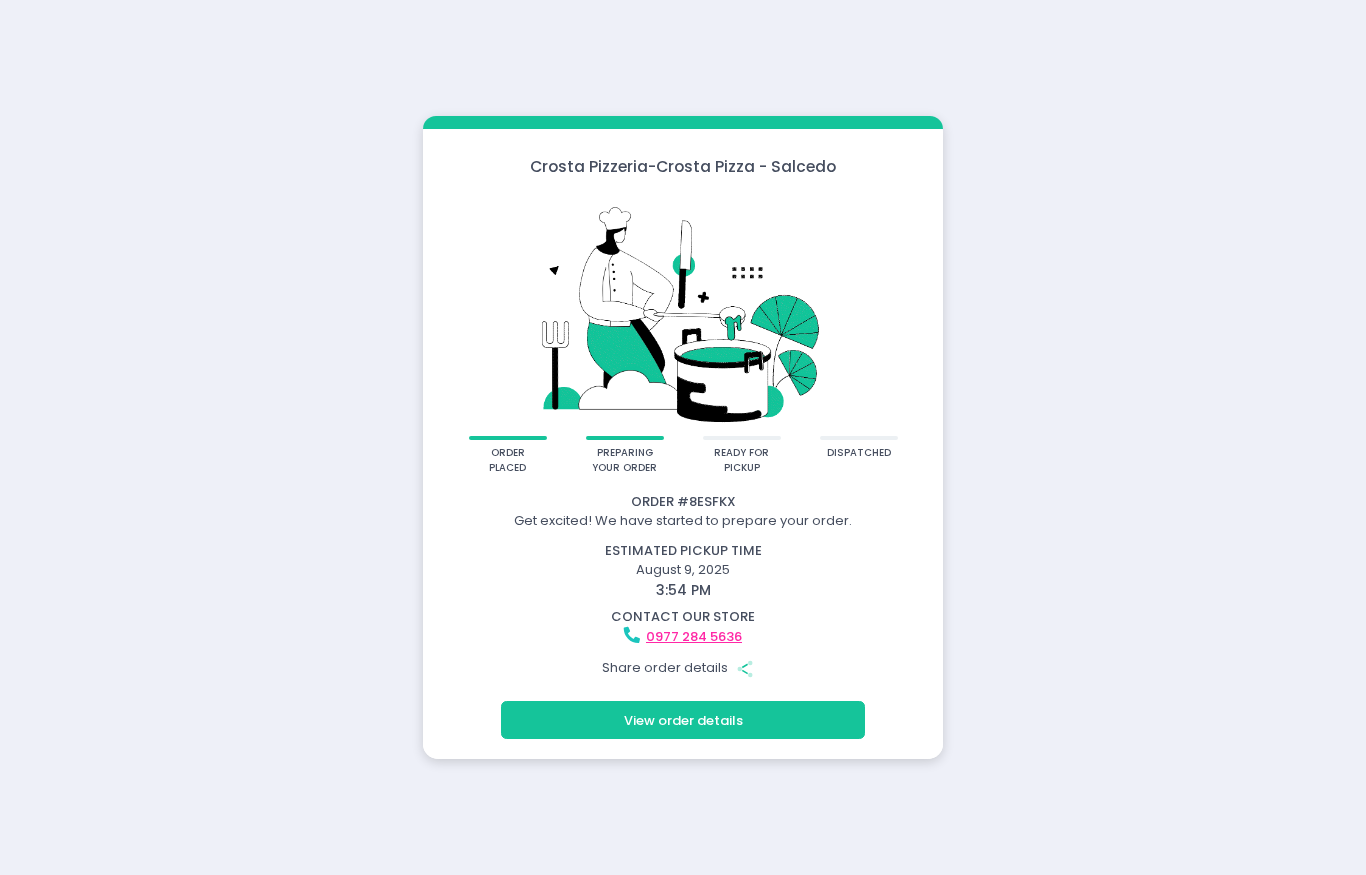 scroll, scrollTop: 0, scrollLeft: 0, axis: both 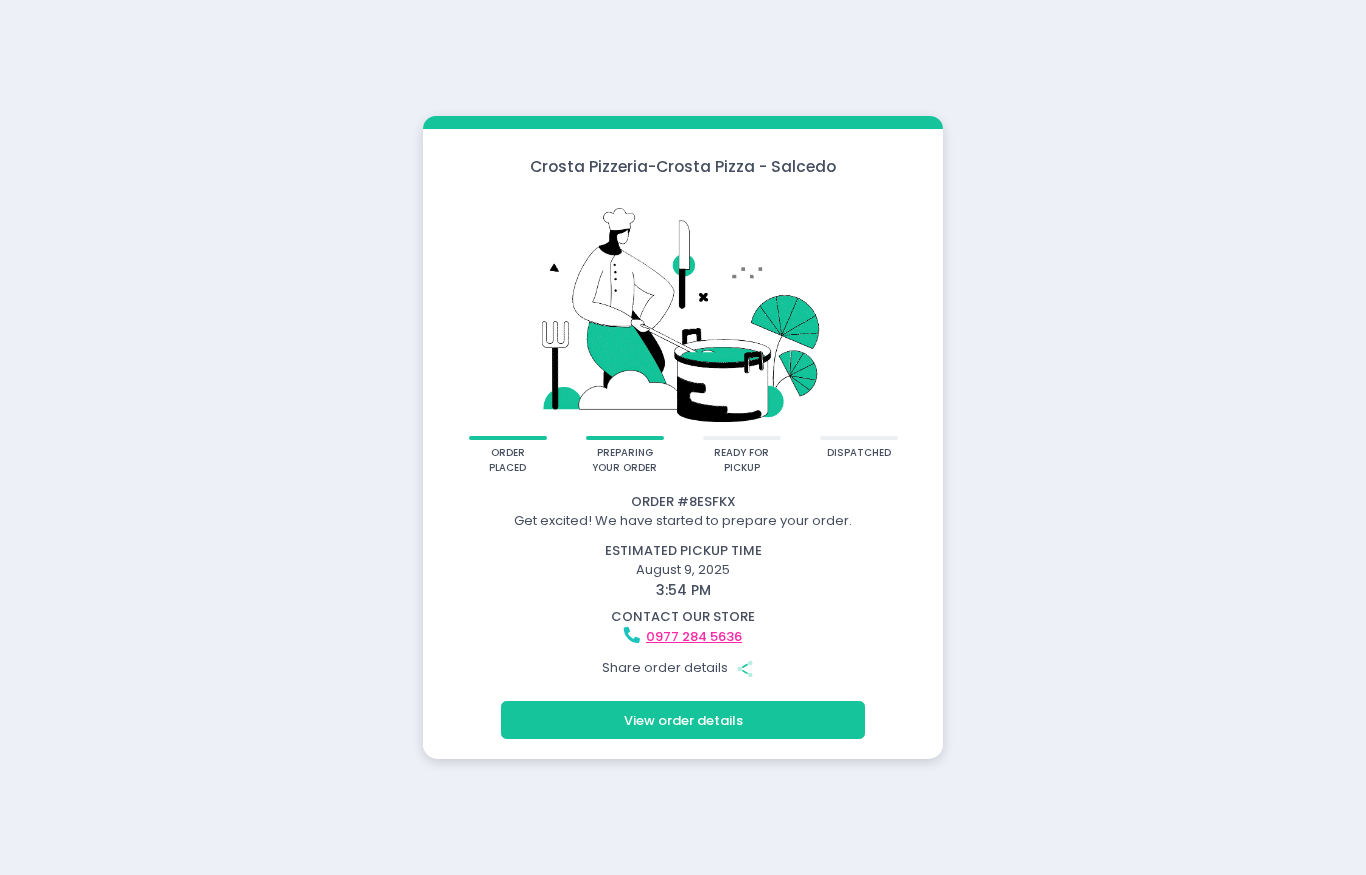click on "View order details" at bounding box center (683, 720) 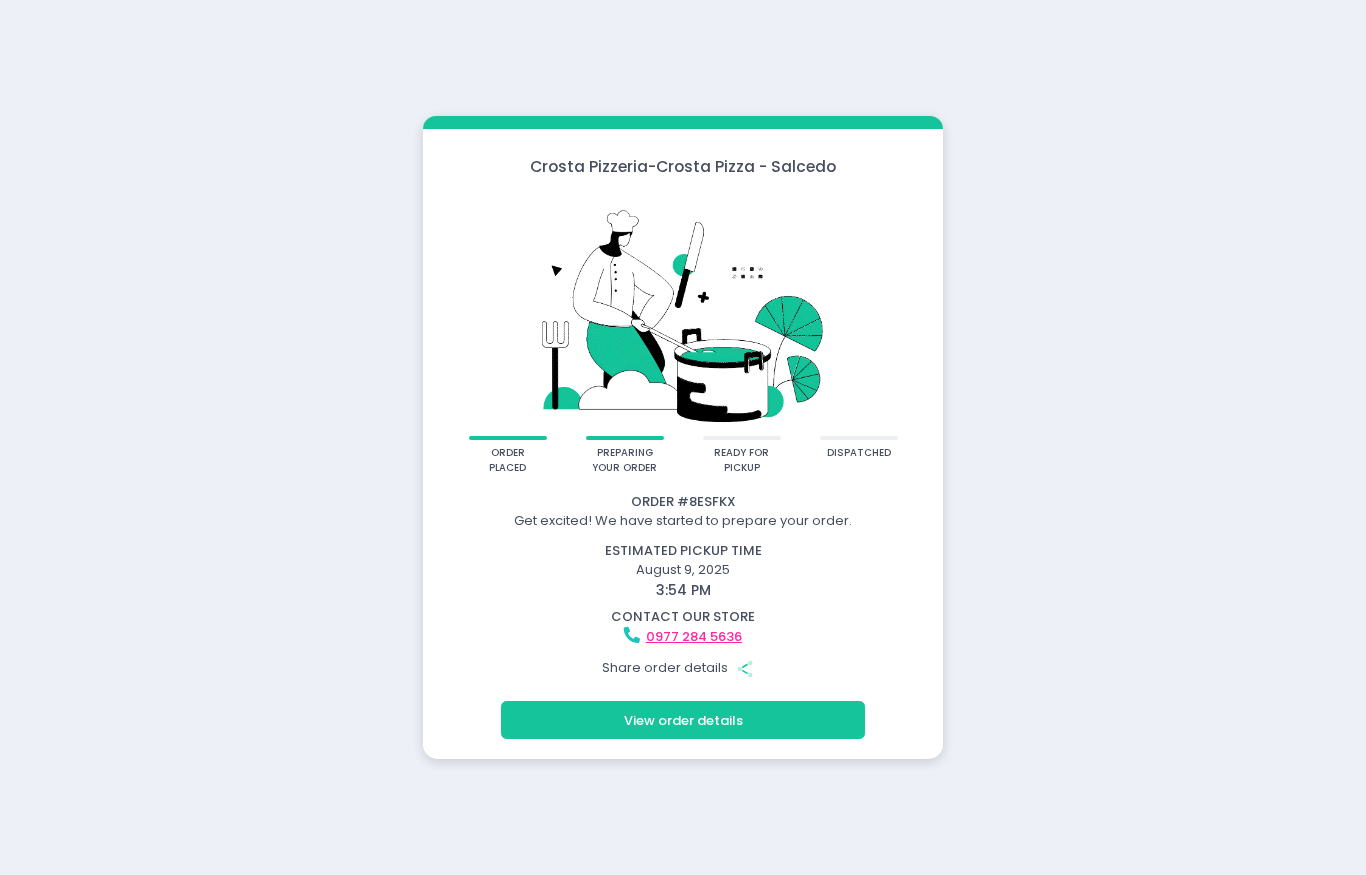 scroll, scrollTop: 0, scrollLeft: 0, axis: both 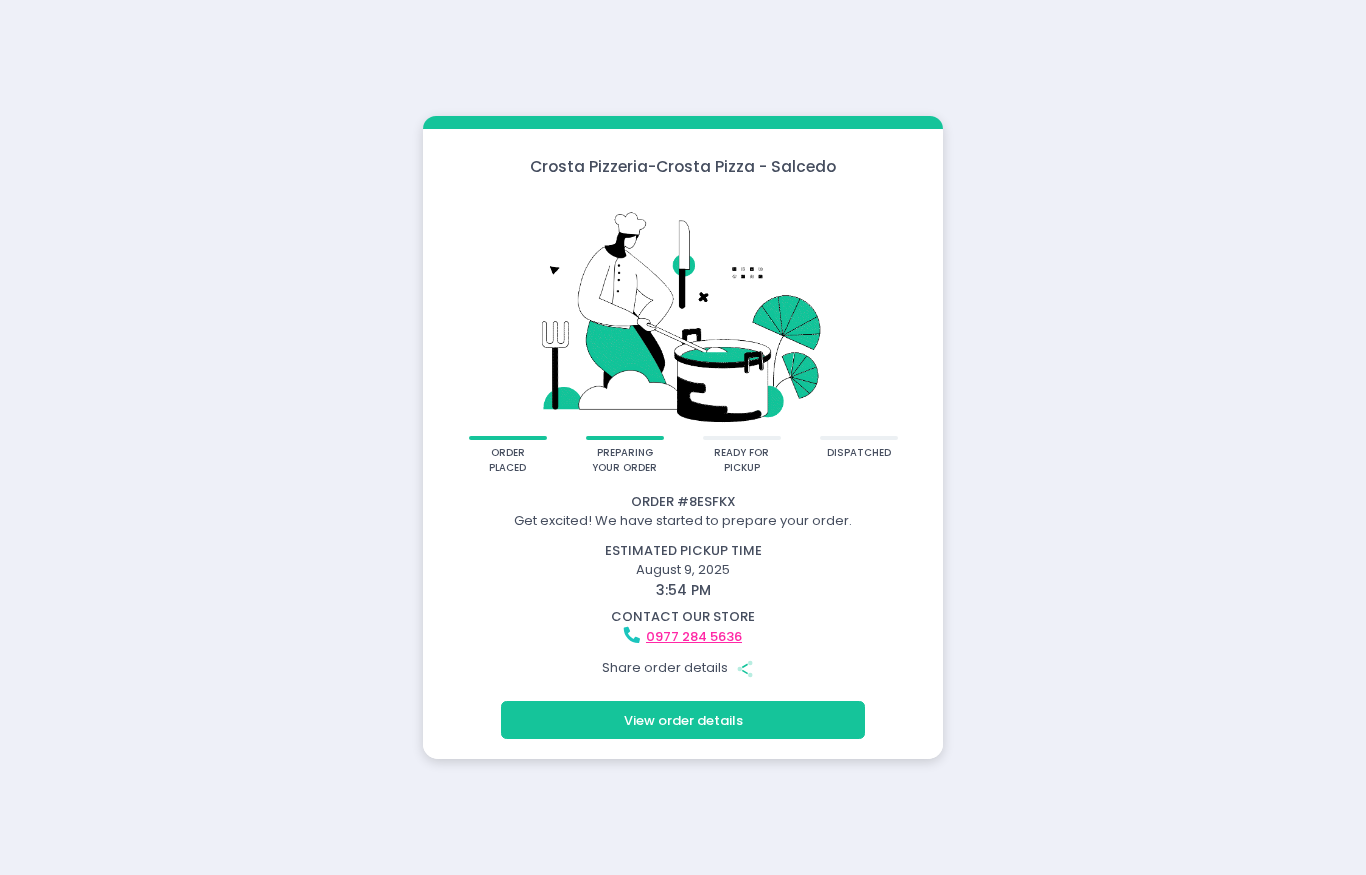 click on "View order details" at bounding box center (683, 720) 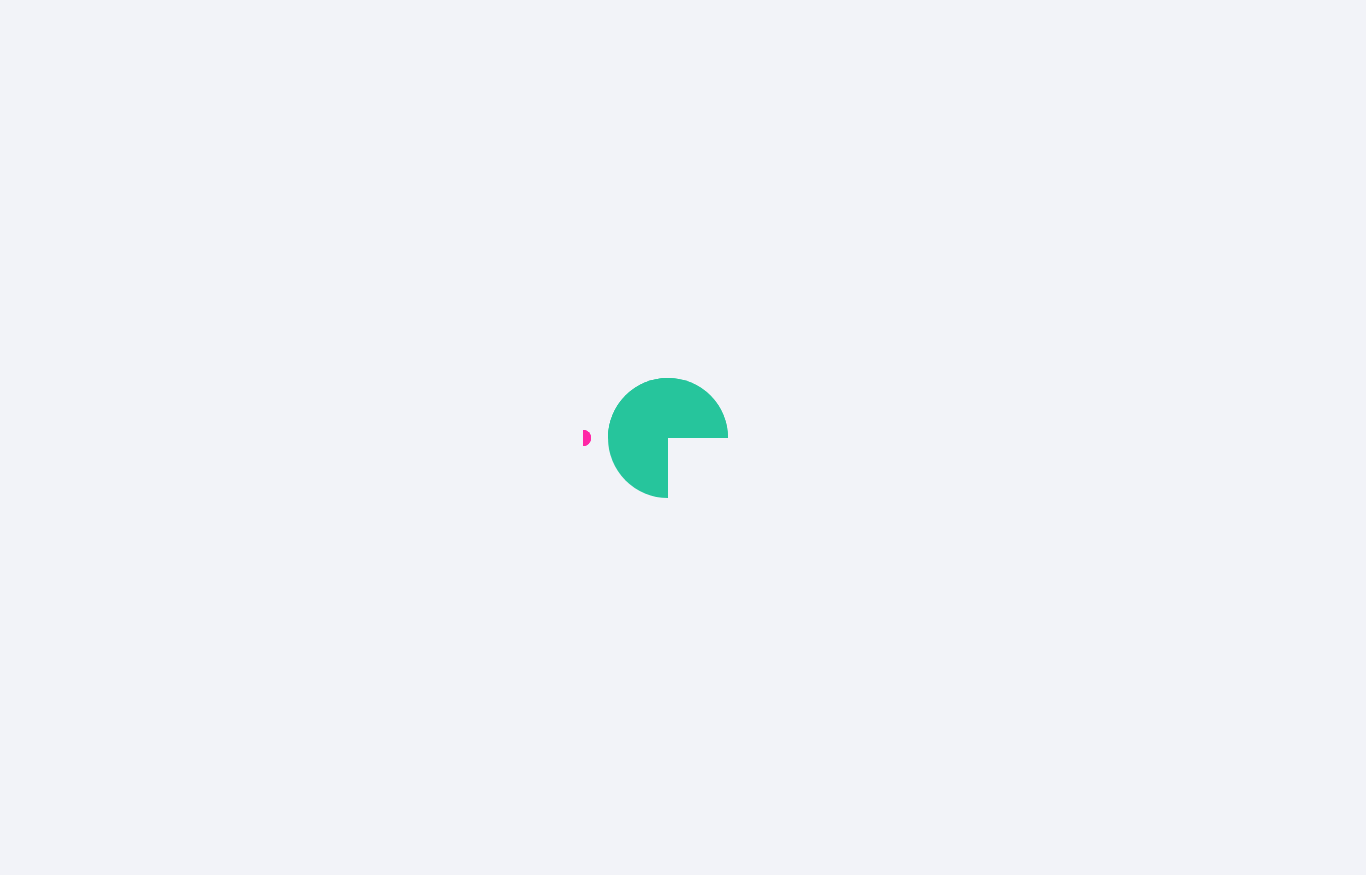 scroll, scrollTop: 0, scrollLeft: 0, axis: both 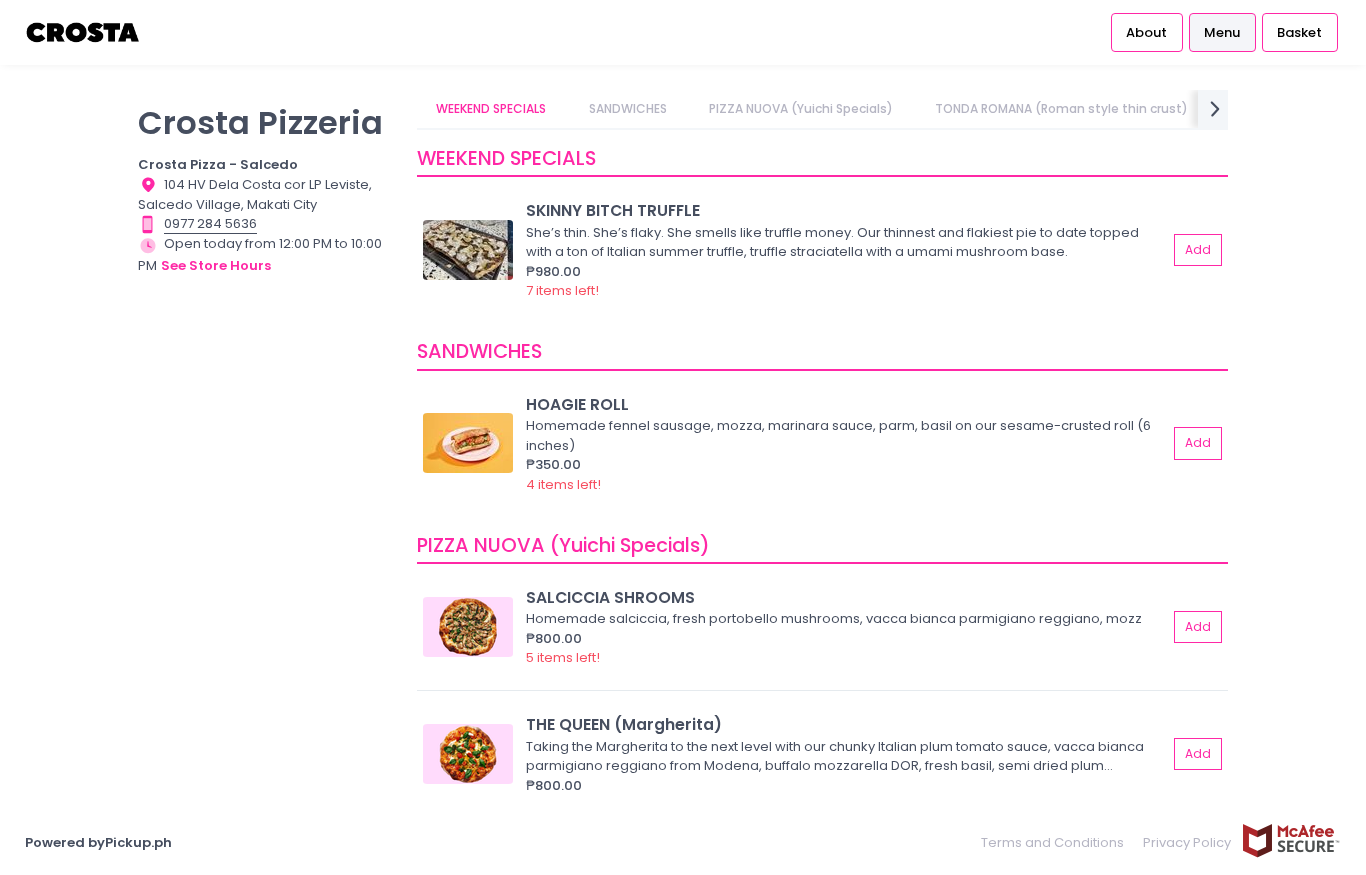 click on "Basket" at bounding box center (1299, 33) 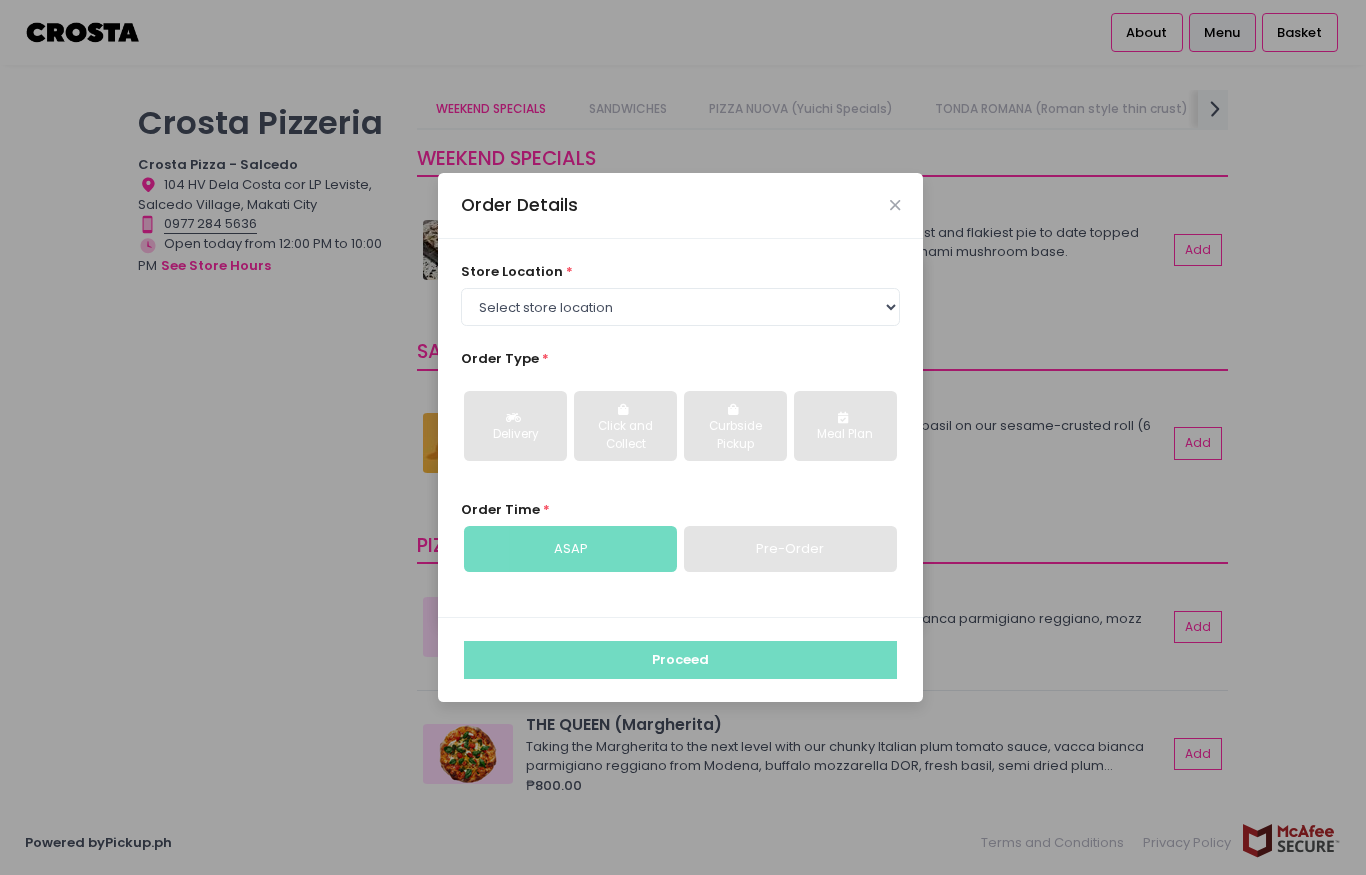 click on "Order Details store location   * Select store location Crosta Pizza - Salcedo  Crosta Pizza - San Juan  Order Type   *  Delivery   Click and Collect   Curbside Pickup   Meal Plan  Order Time   * ASAP Pre-Order Proceed" at bounding box center [683, 437] 